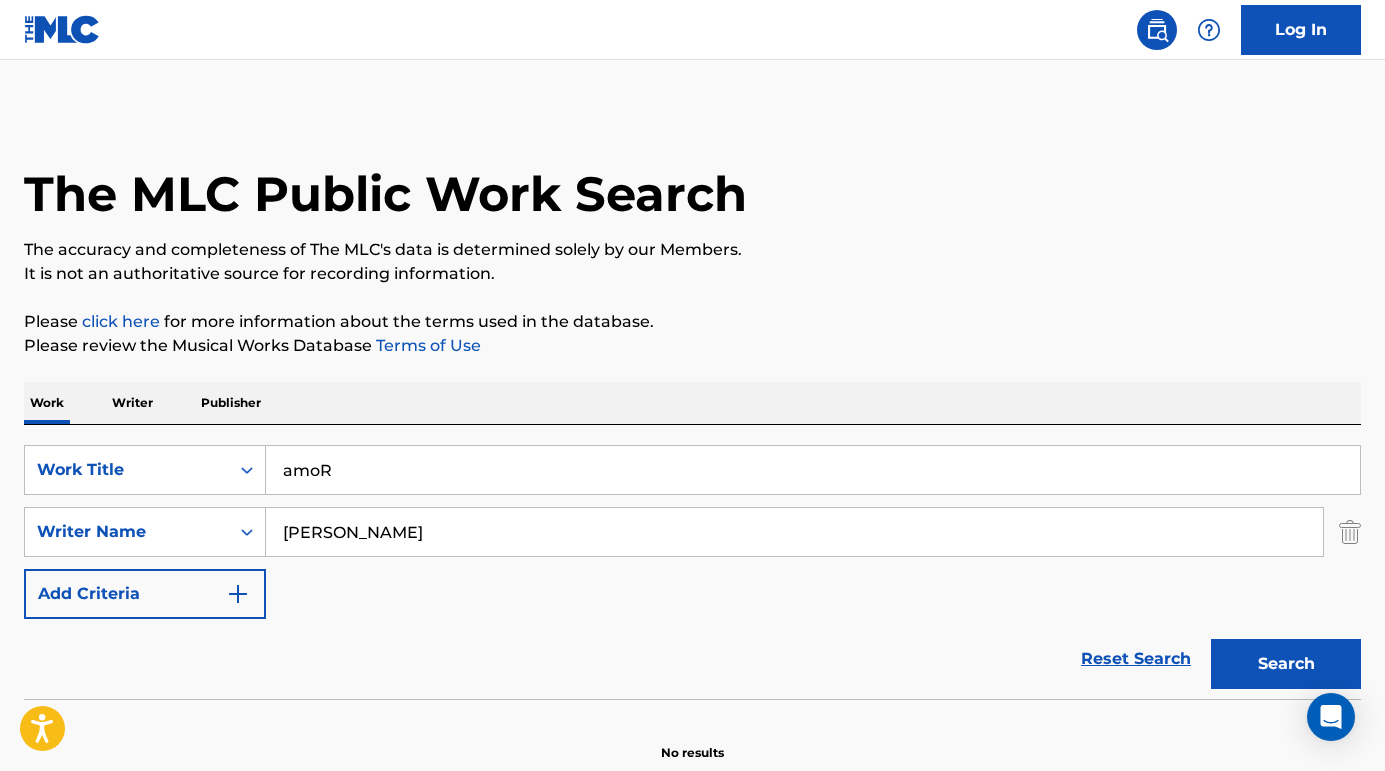scroll, scrollTop: 41, scrollLeft: 0, axis: vertical 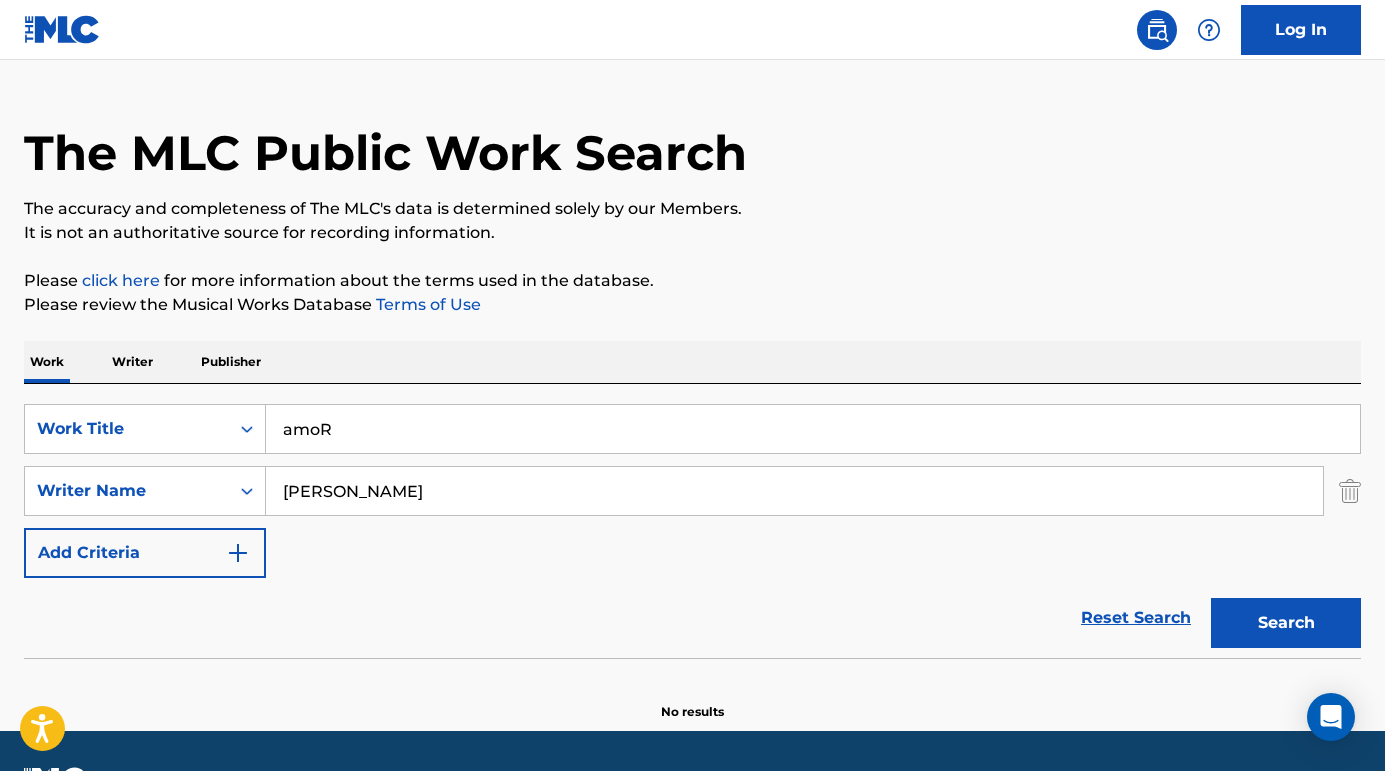 paste on "The Decline	NOFX [PERSON_NAME]" 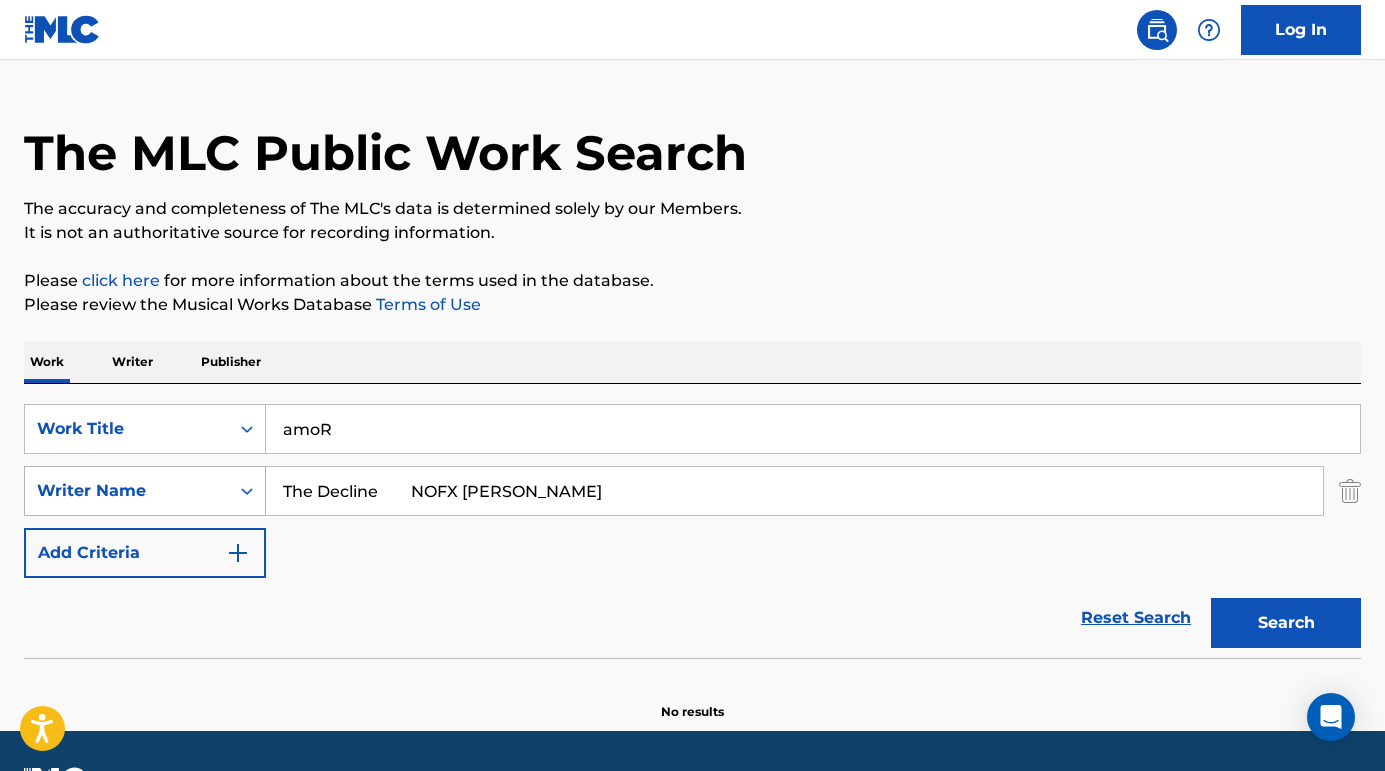 drag, startPoint x: 423, startPoint y: 493, endPoint x: 217, endPoint y: 482, distance: 206.29349 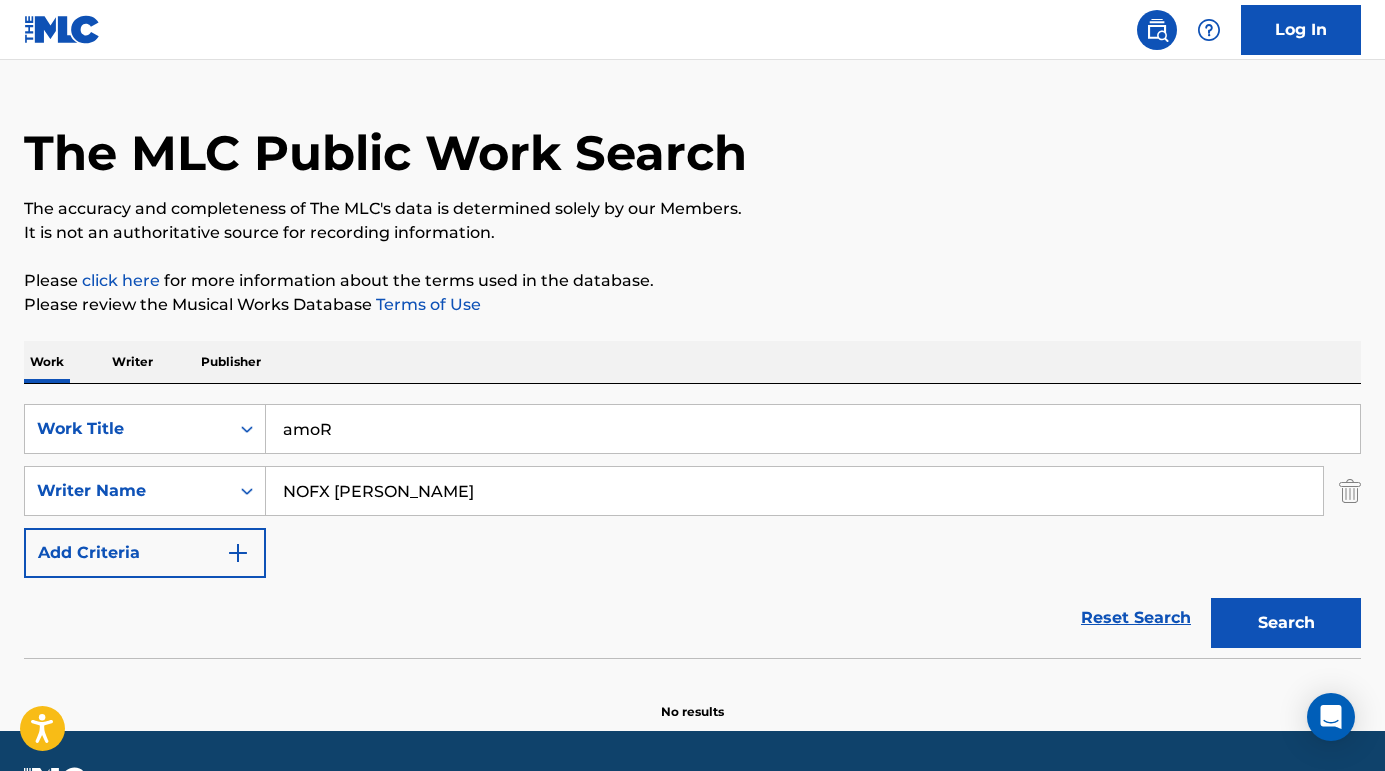type on "NOFX [PERSON_NAME]" 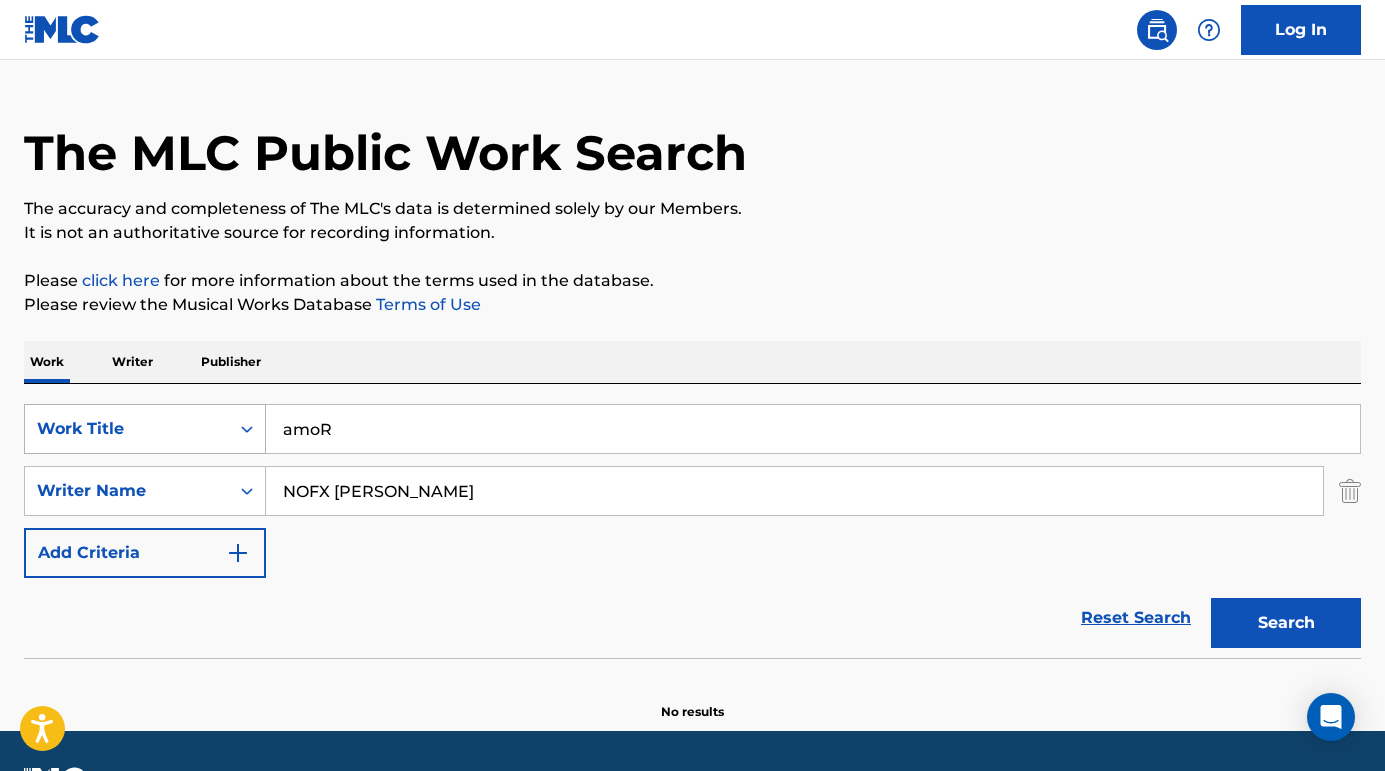 drag, startPoint x: 355, startPoint y: 429, endPoint x: 232, endPoint y: 422, distance: 123.19903 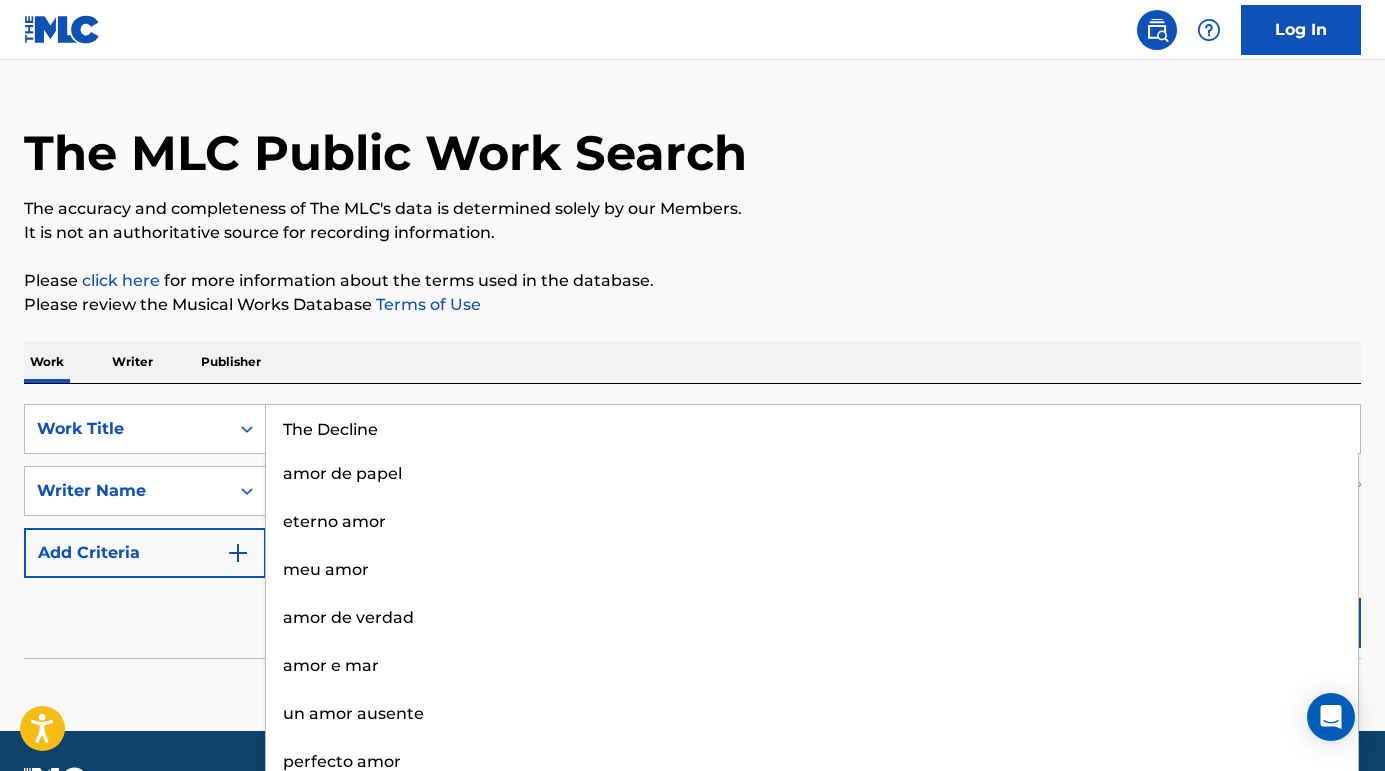 type on "The Decline" 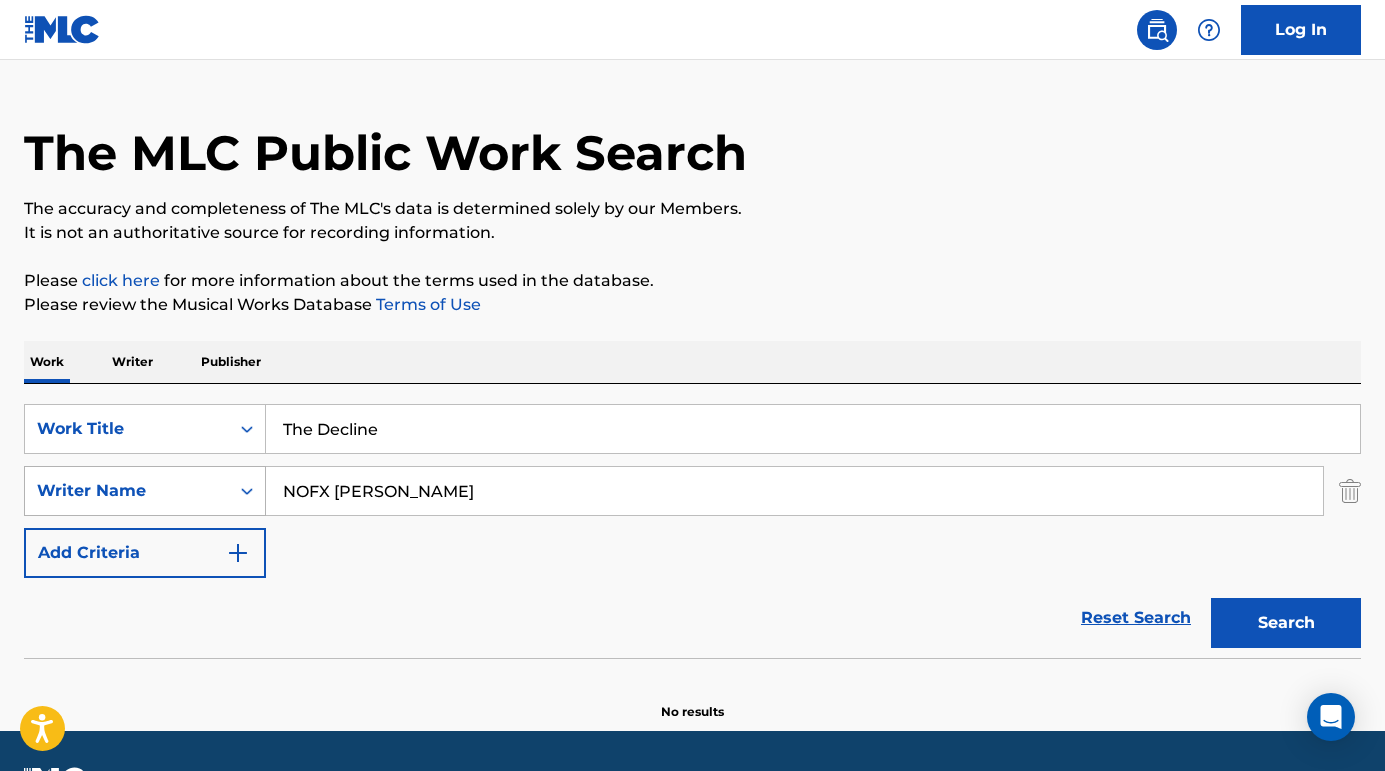 drag, startPoint x: 338, startPoint y: 490, endPoint x: 150, endPoint y: 471, distance: 188.95767 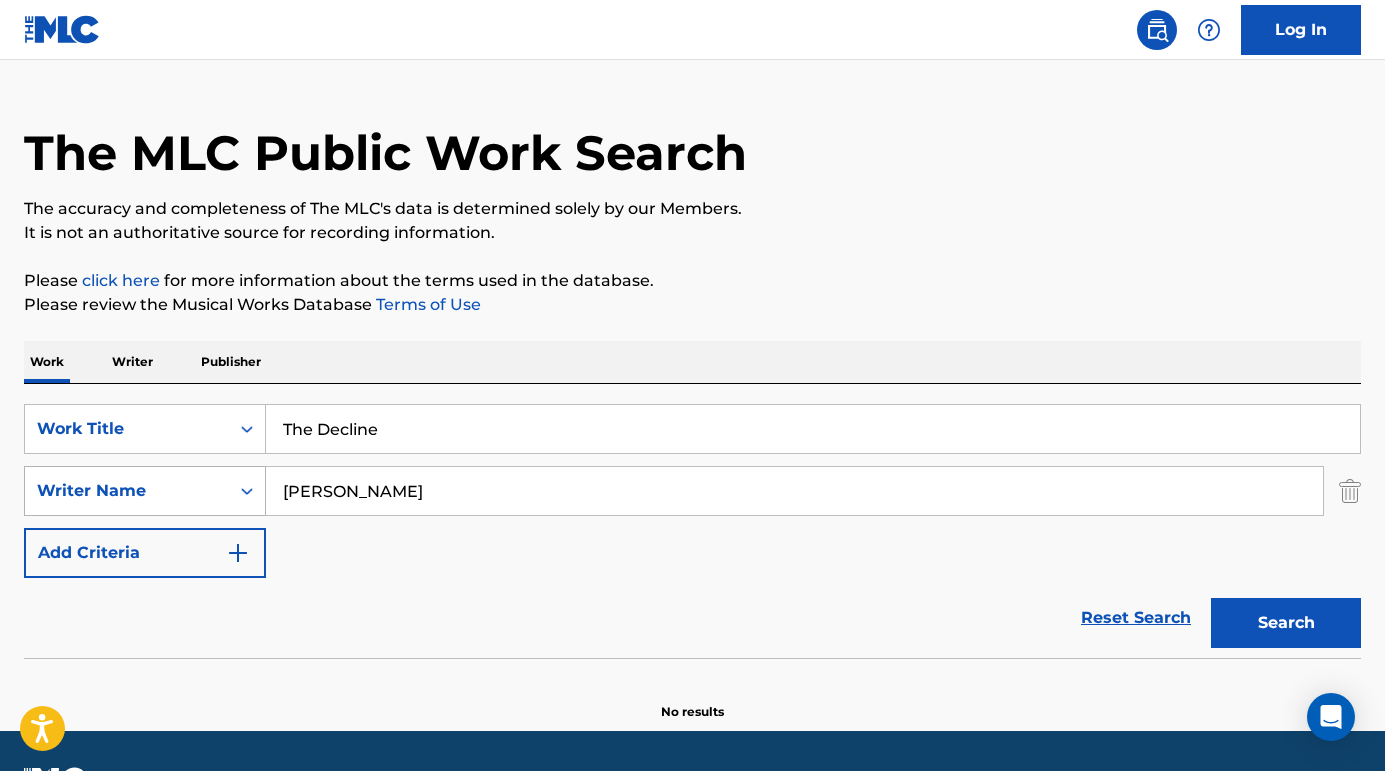 type on "[PERSON_NAME]" 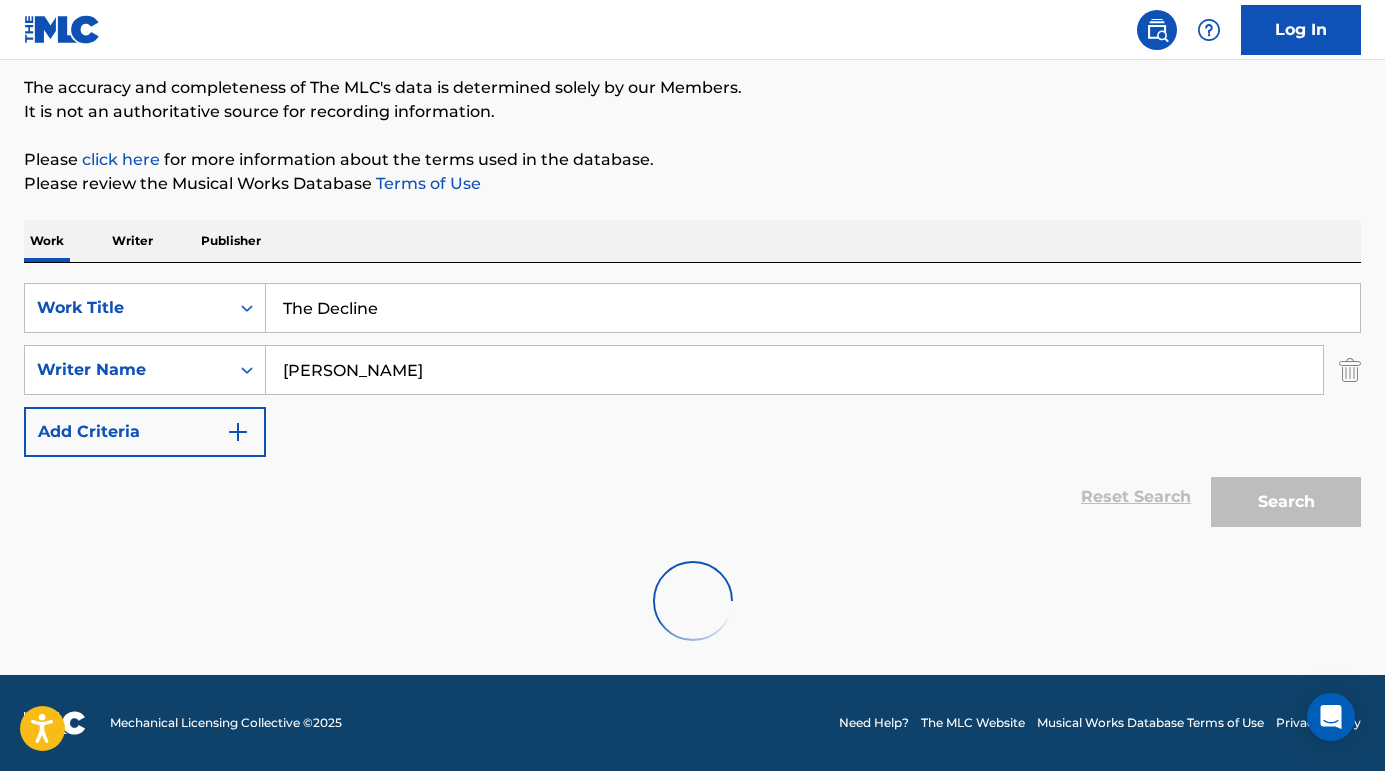 scroll, scrollTop: 162, scrollLeft: 0, axis: vertical 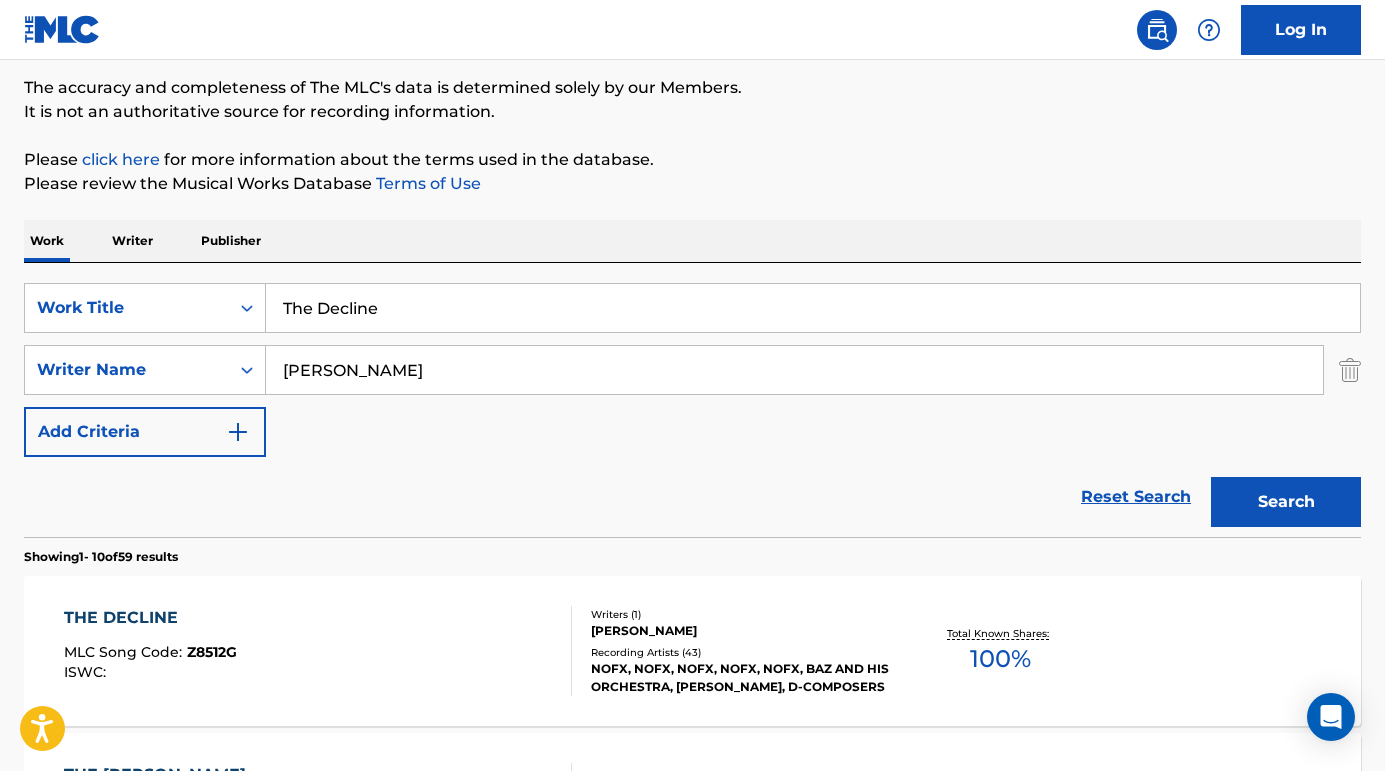 click on "THE DECLINE MLC Song Code : Z8512G ISWC : Writers ( 1 ) [PERSON_NAME] Recording Artists ( 43 ) NOFX, NOFX, NOFX, NOFX, NOFX, BAZ AND HIS ORCHESTRA, [PERSON_NAME], D-COMPOSERS Total Known Shares: 100 %" at bounding box center [692, 651] 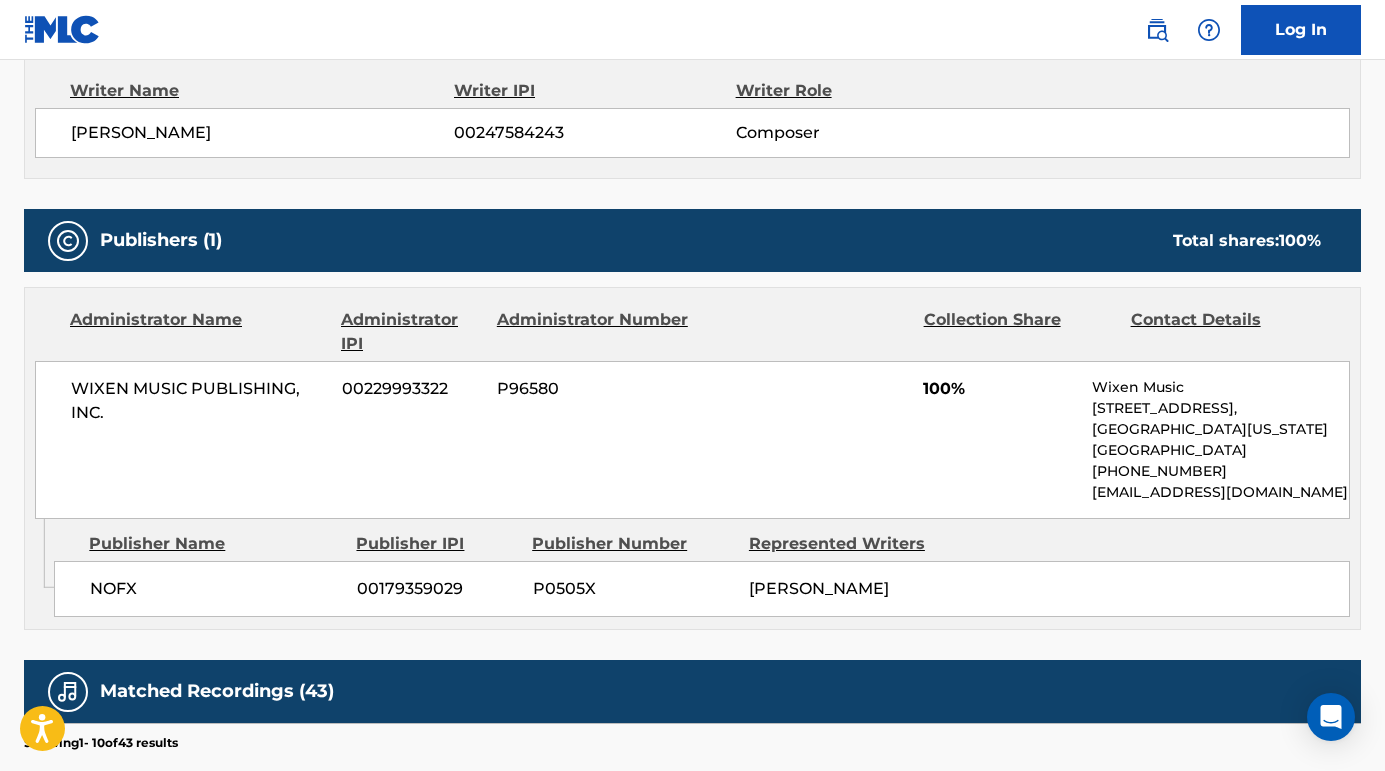 scroll, scrollTop: 660, scrollLeft: 0, axis: vertical 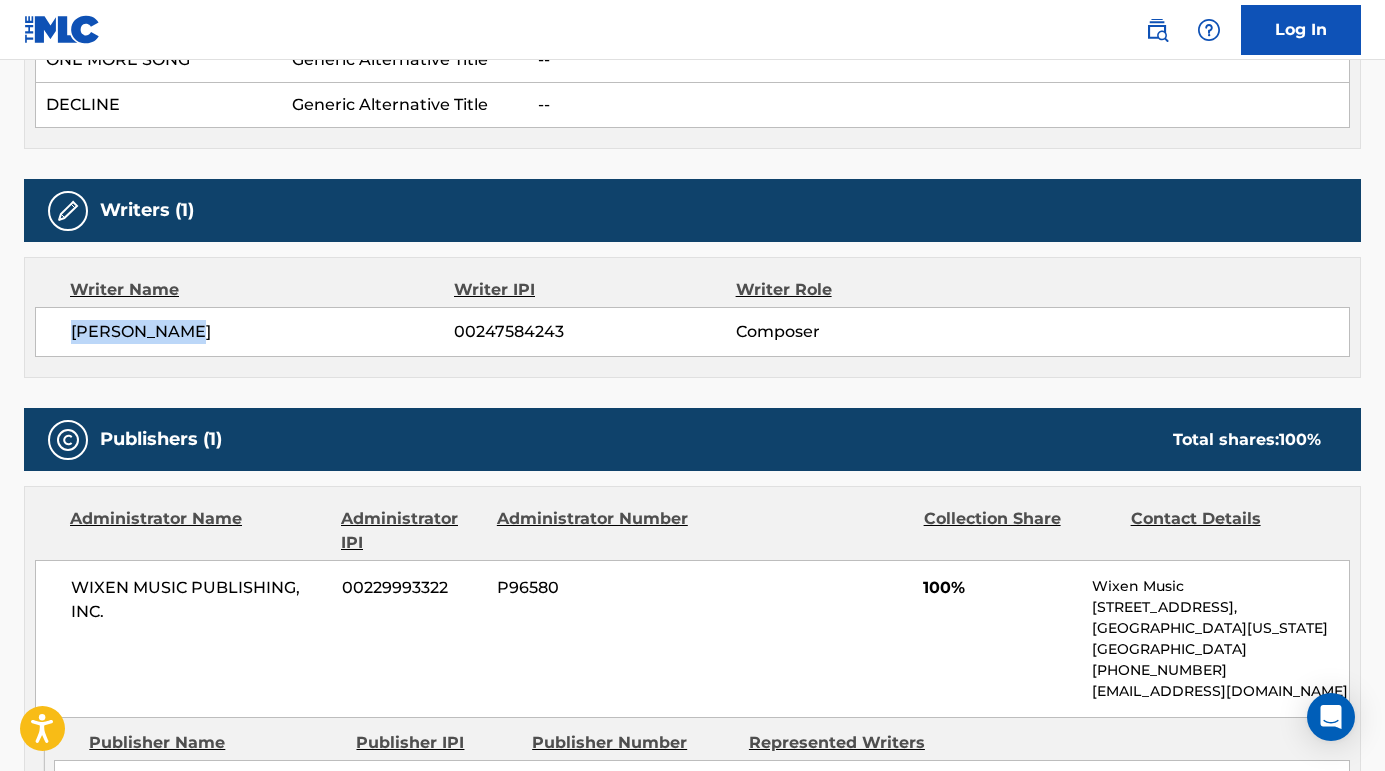 drag, startPoint x: 258, startPoint y: 329, endPoint x: 65, endPoint y: 330, distance: 193.0026 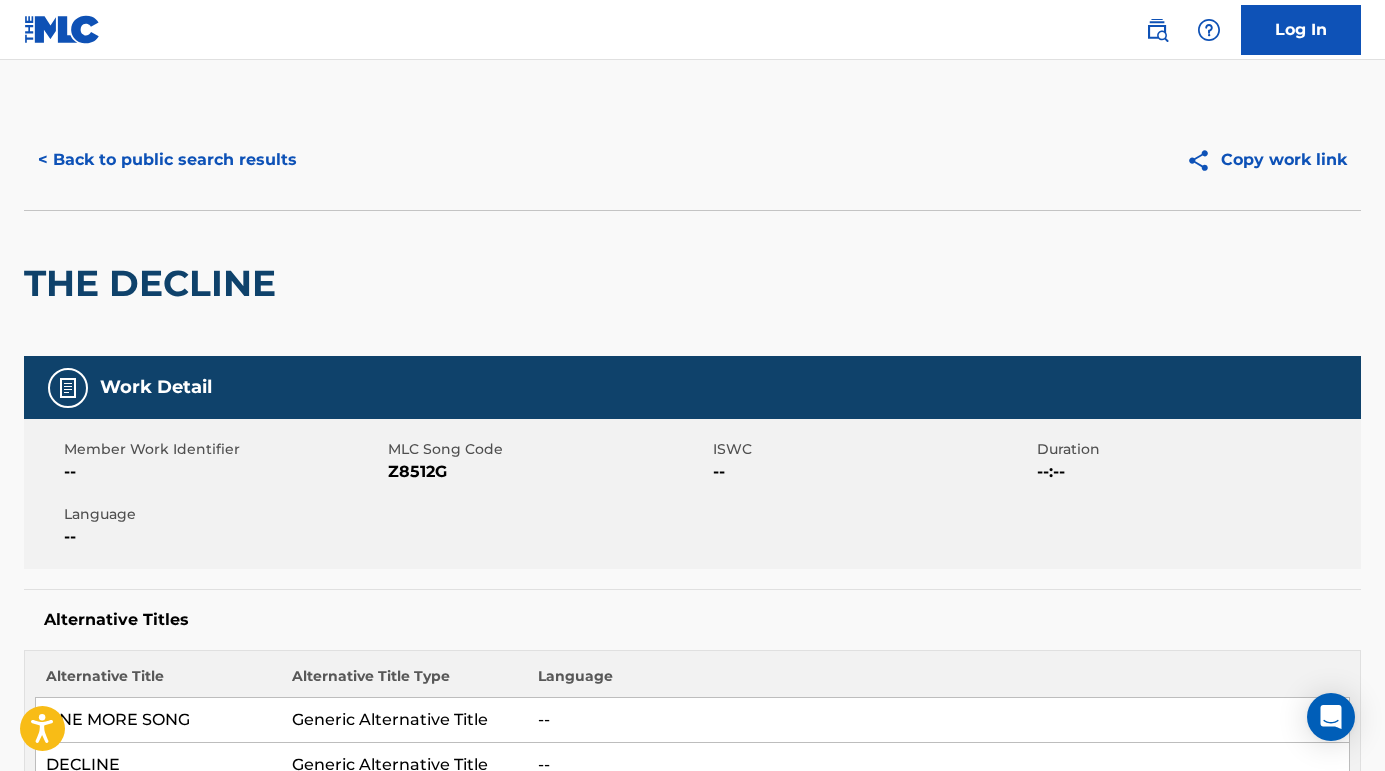 scroll, scrollTop: 0, scrollLeft: 0, axis: both 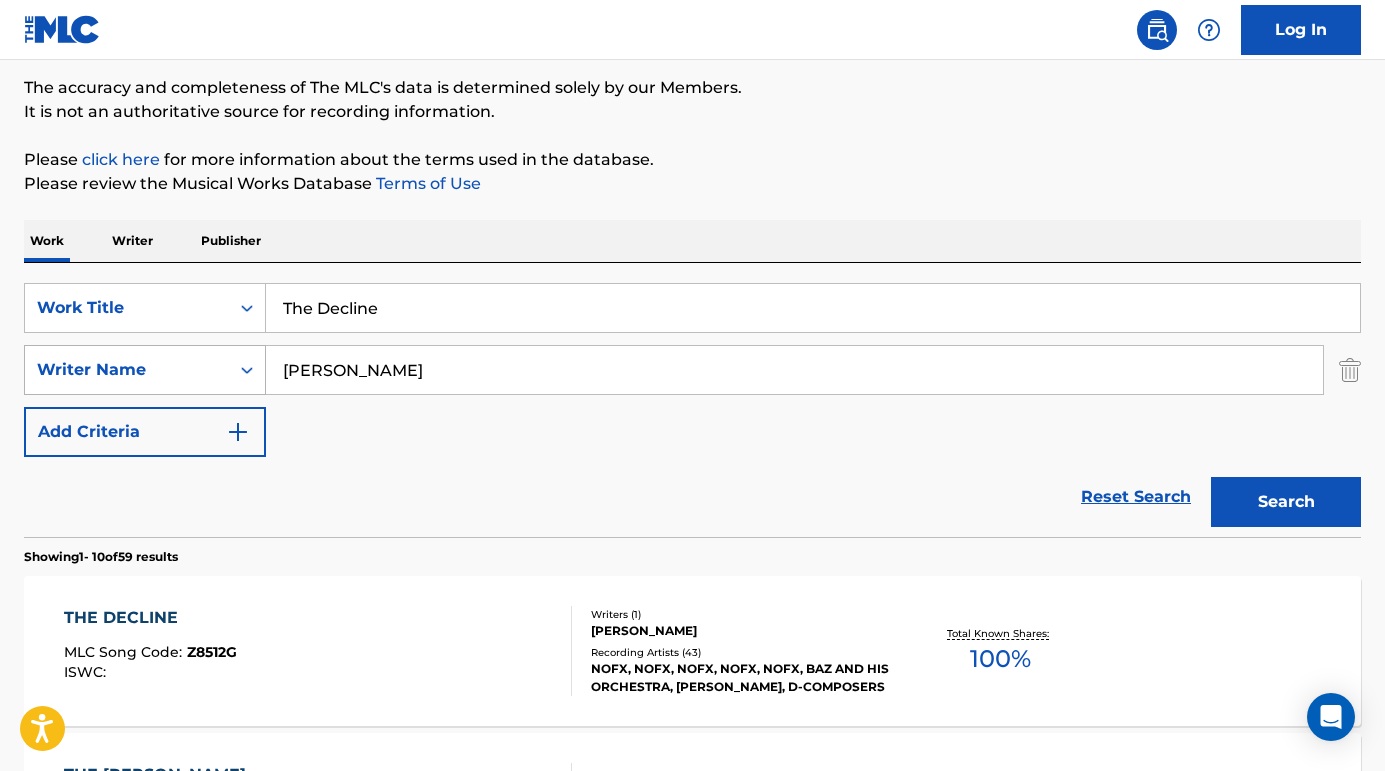 drag, startPoint x: 420, startPoint y: 369, endPoint x: 242, endPoint y: 367, distance: 178.01123 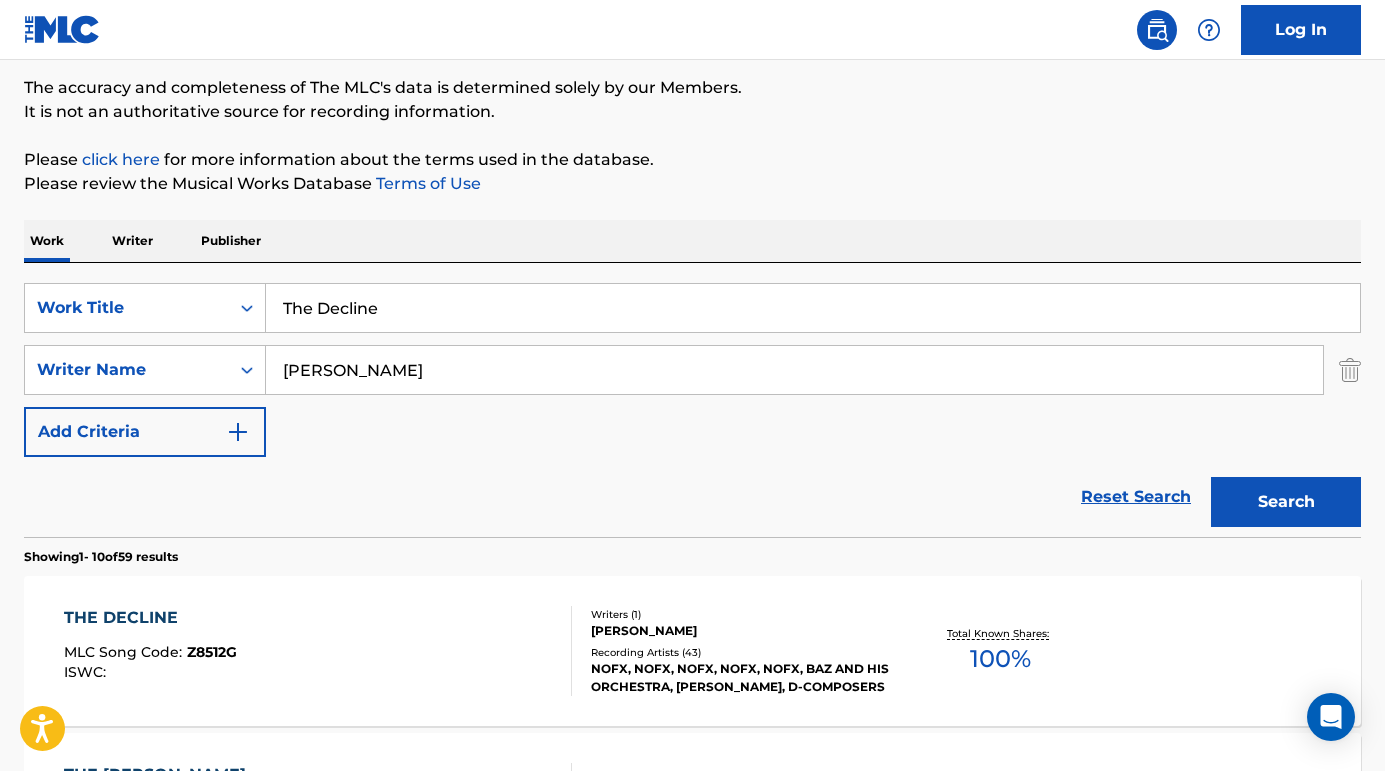 type on "[PERSON_NAME]" 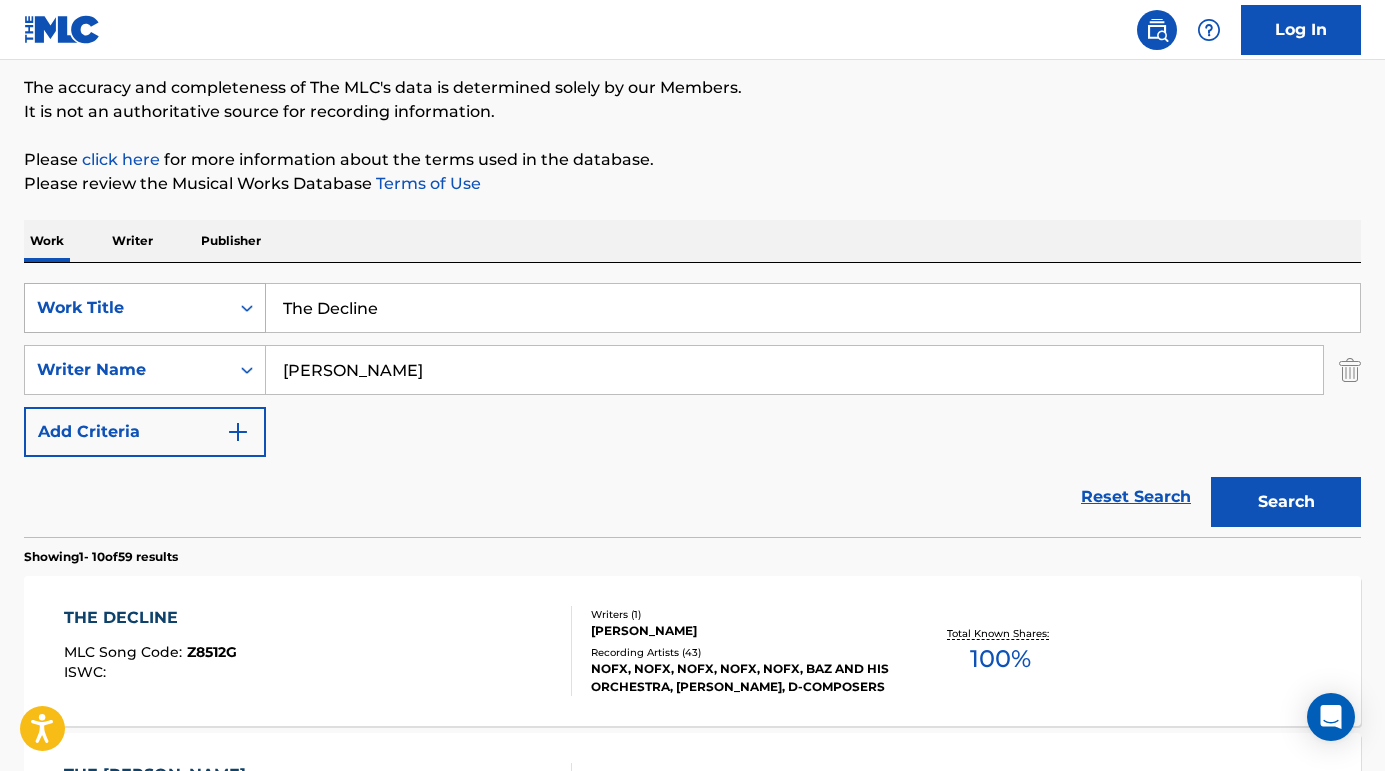 drag, startPoint x: 432, startPoint y: 319, endPoint x: 258, endPoint y: 289, distance: 176.56726 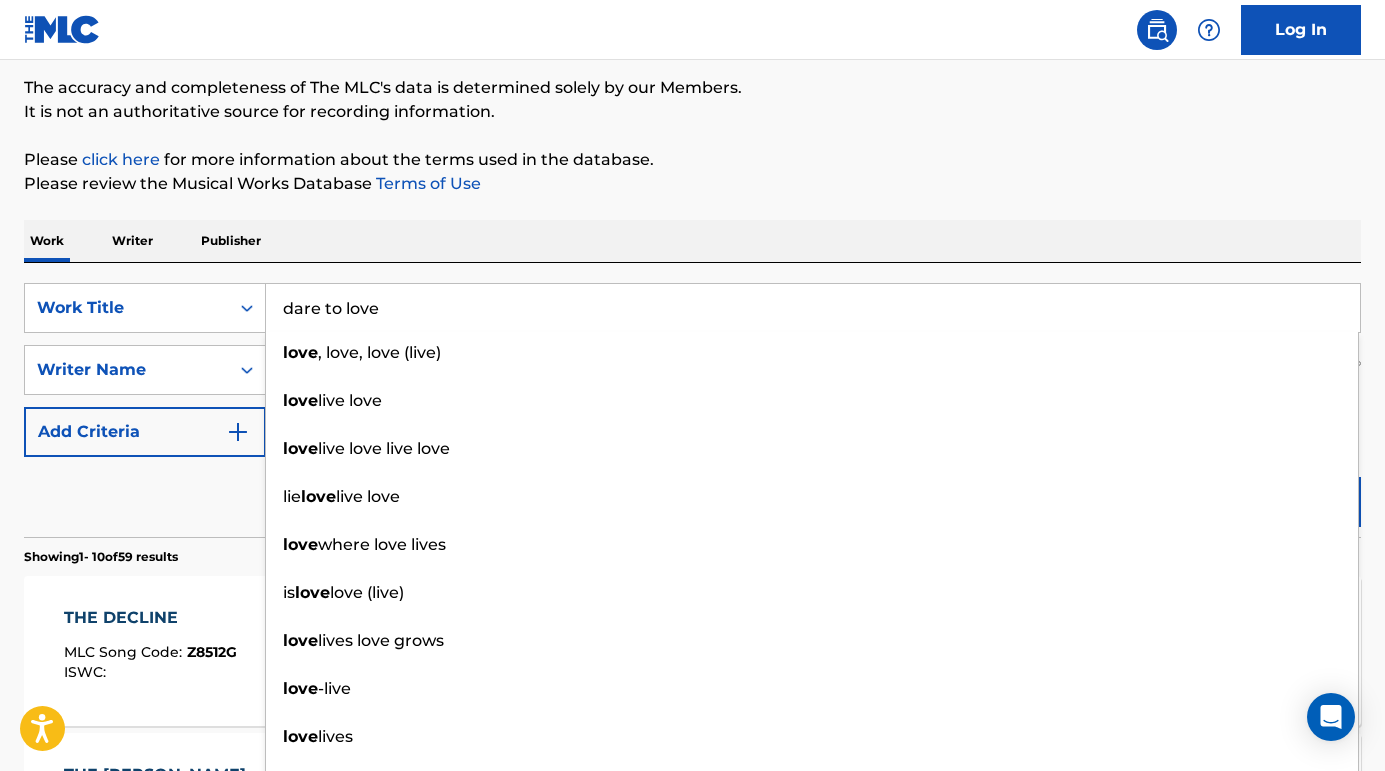 drag, startPoint x: 415, startPoint y: 313, endPoint x: 123, endPoint y: 259, distance: 296.95117 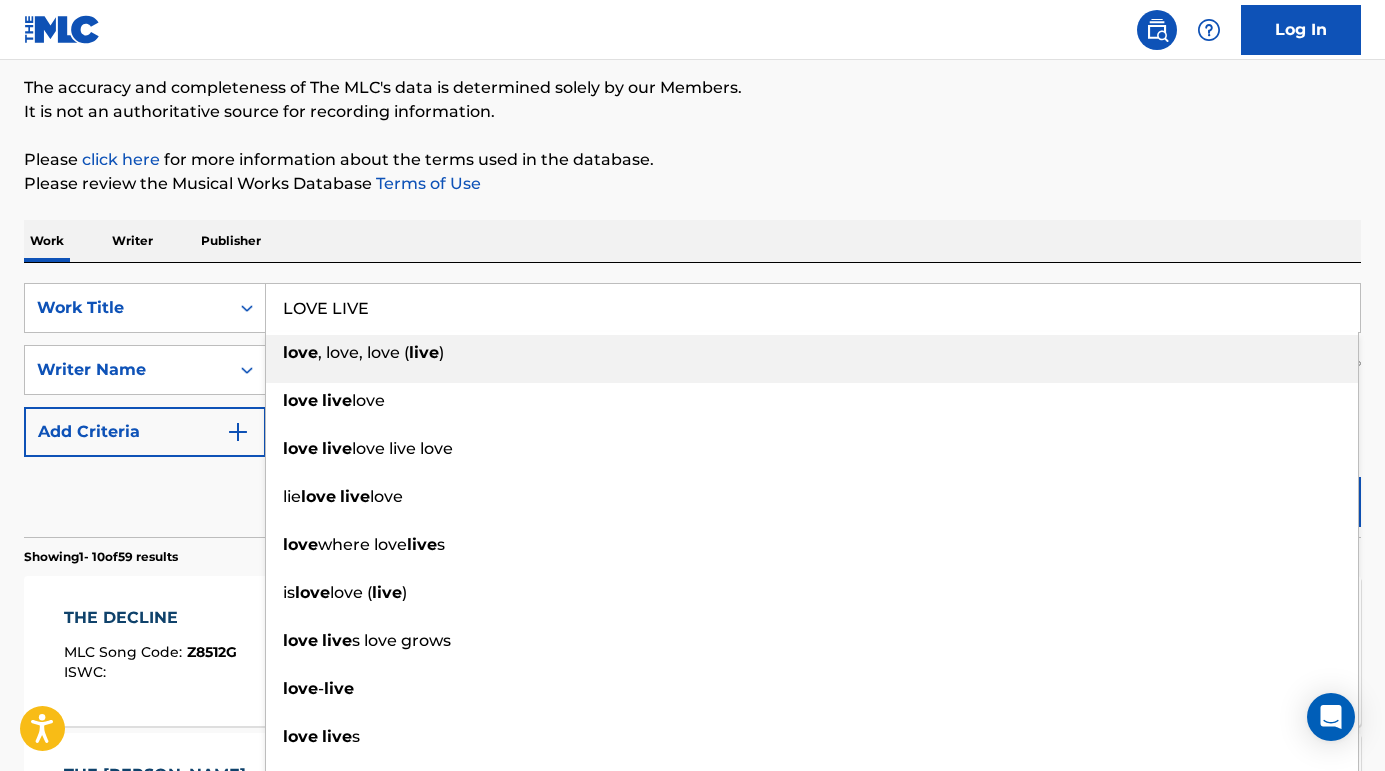 type on "LOVE LIVE" 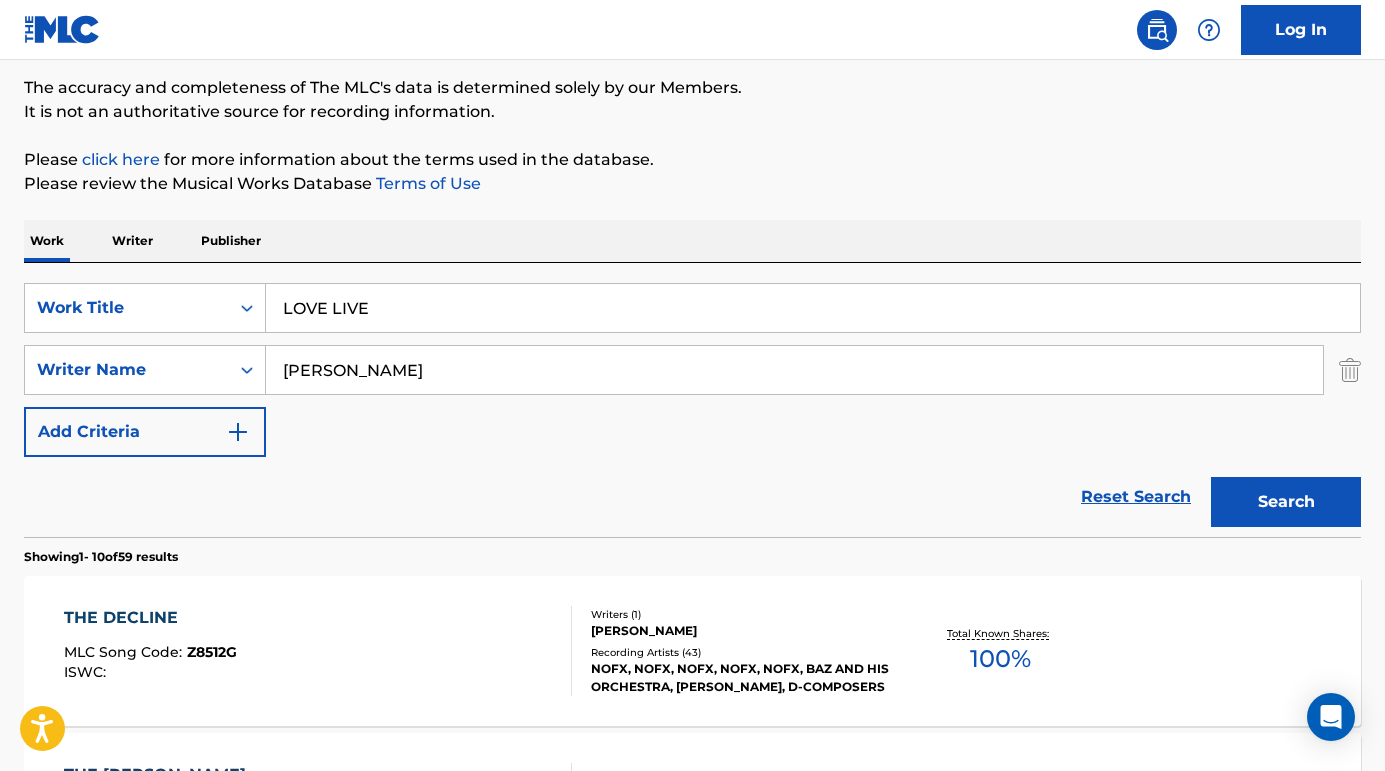 click on "Reset Search Search" at bounding box center [692, 497] 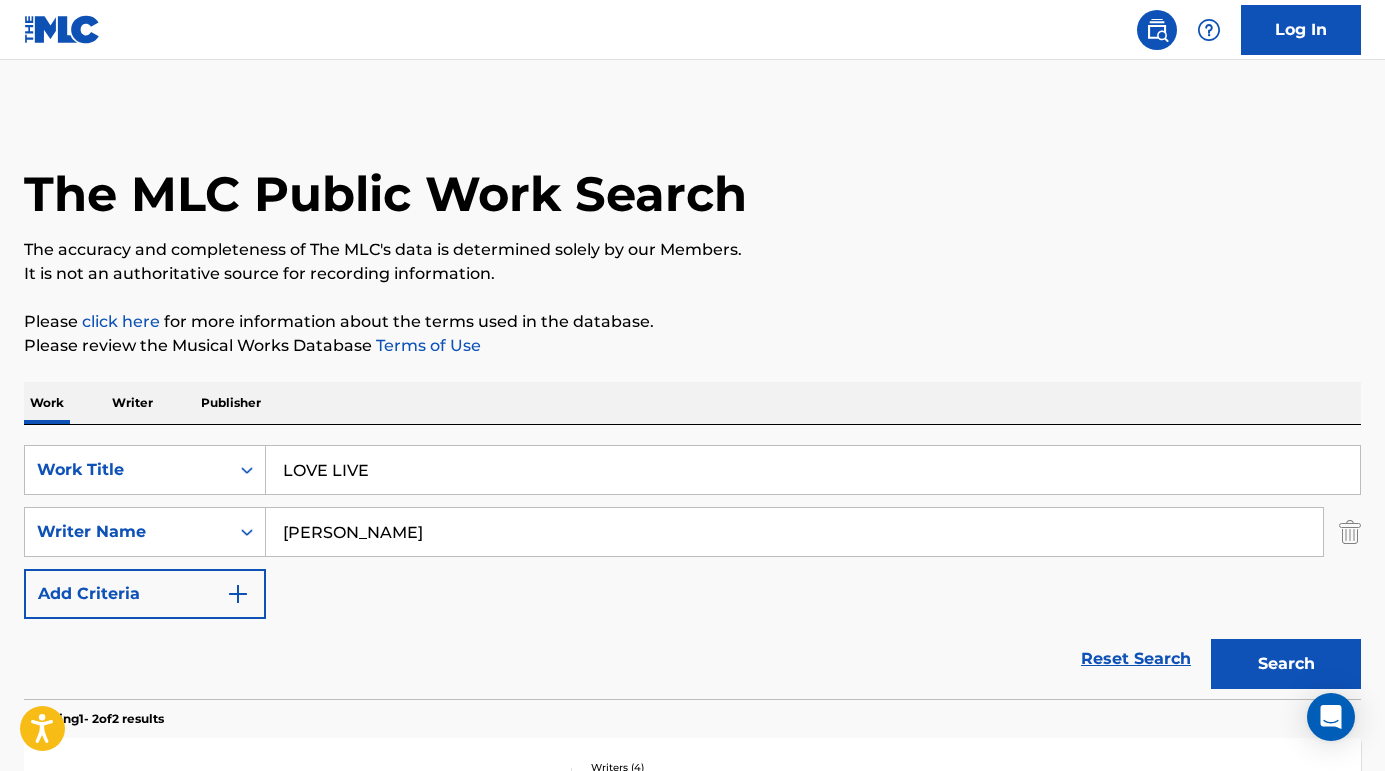 scroll, scrollTop: 0, scrollLeft: 0, axis: both 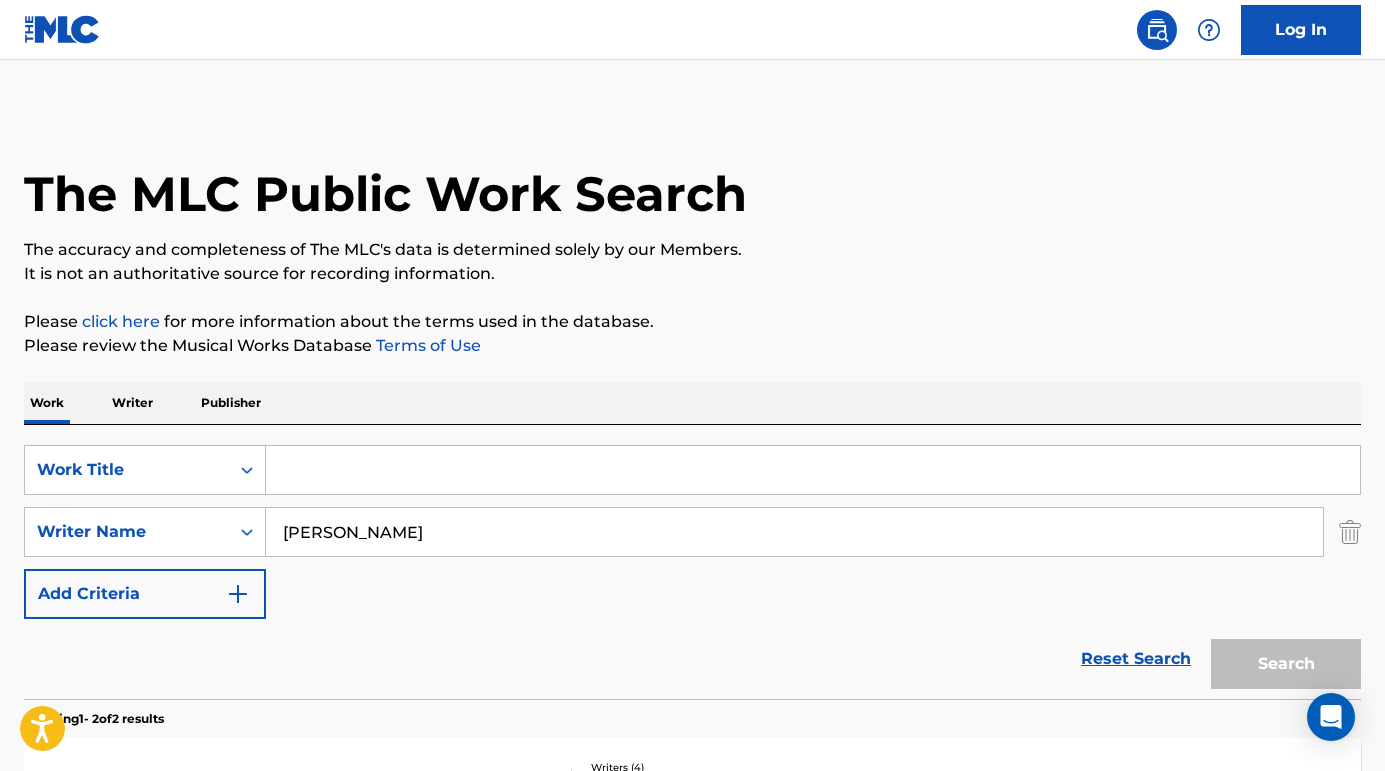 paste on "A" 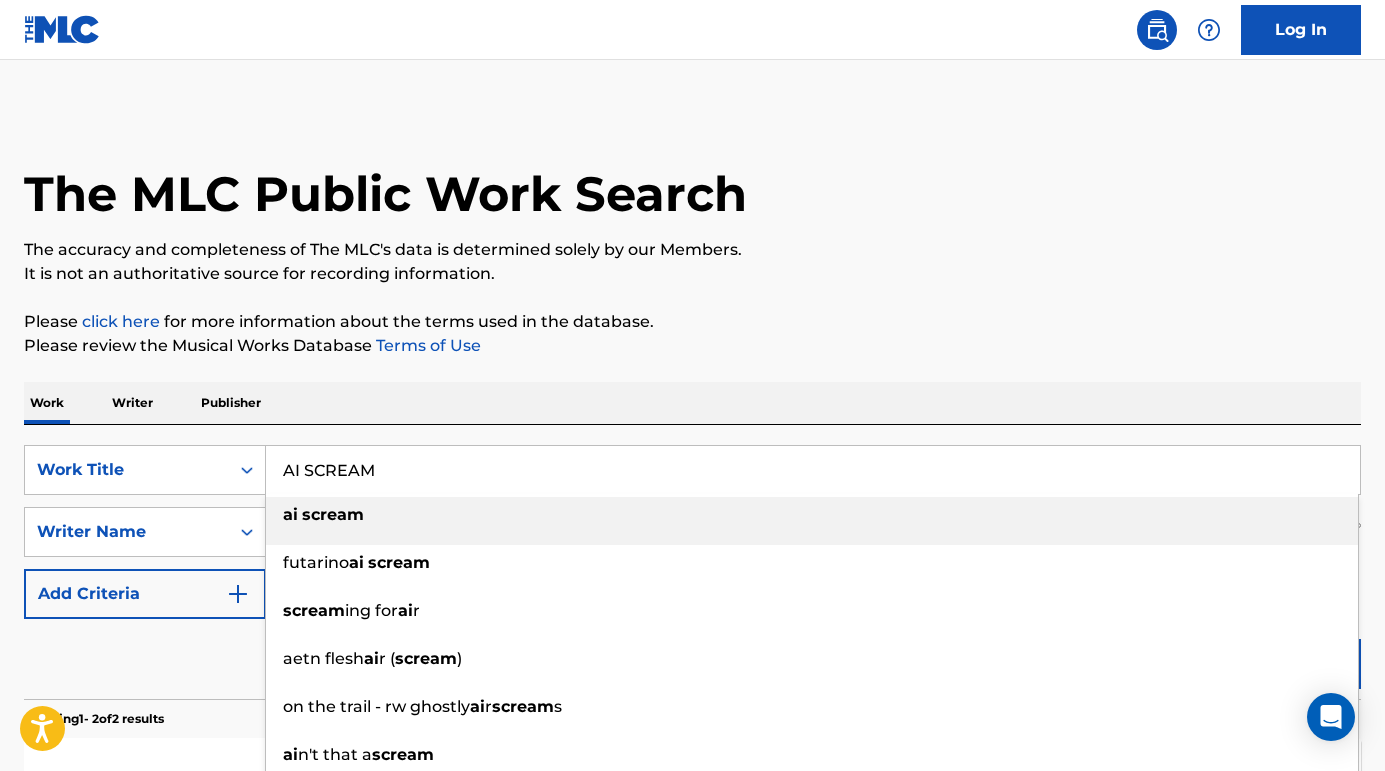 type on "ai scream" 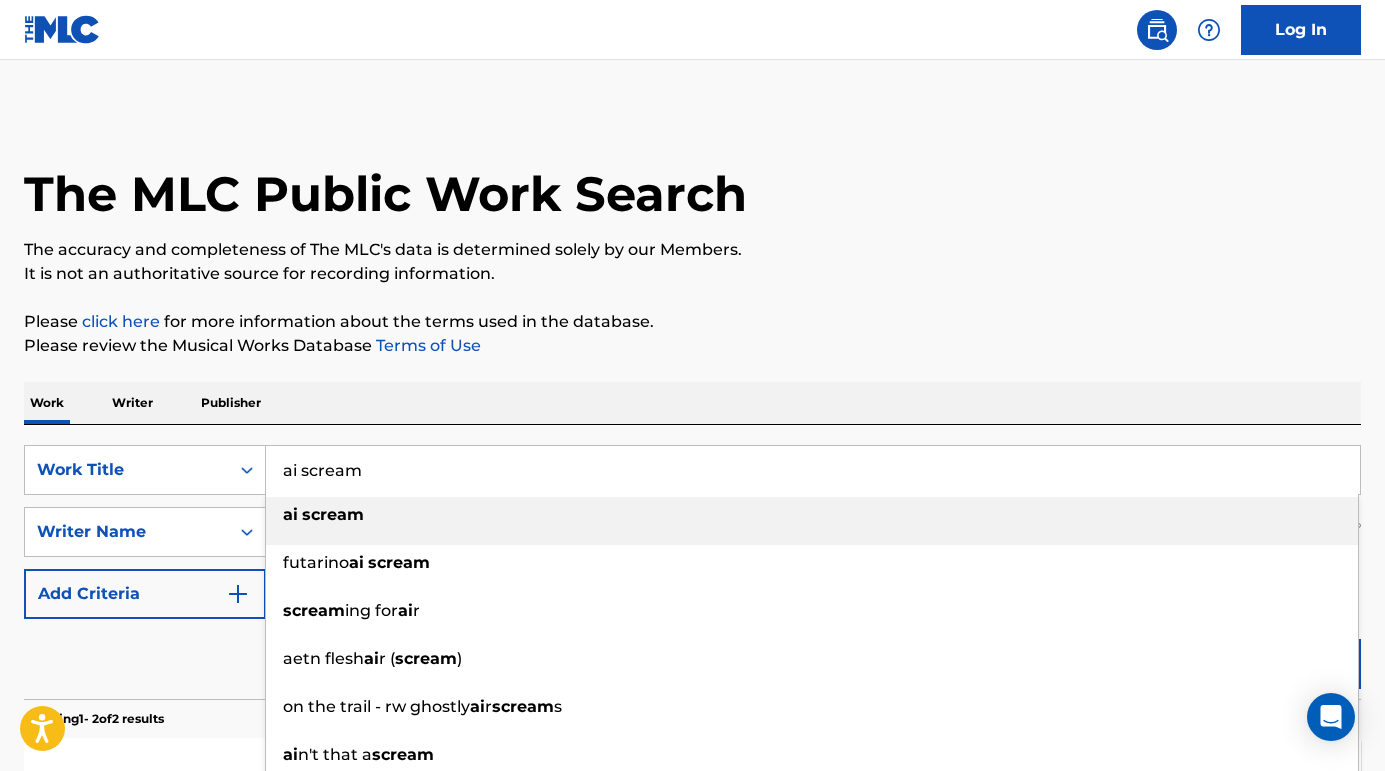 click on "ai" at bounding box center (290, 514) 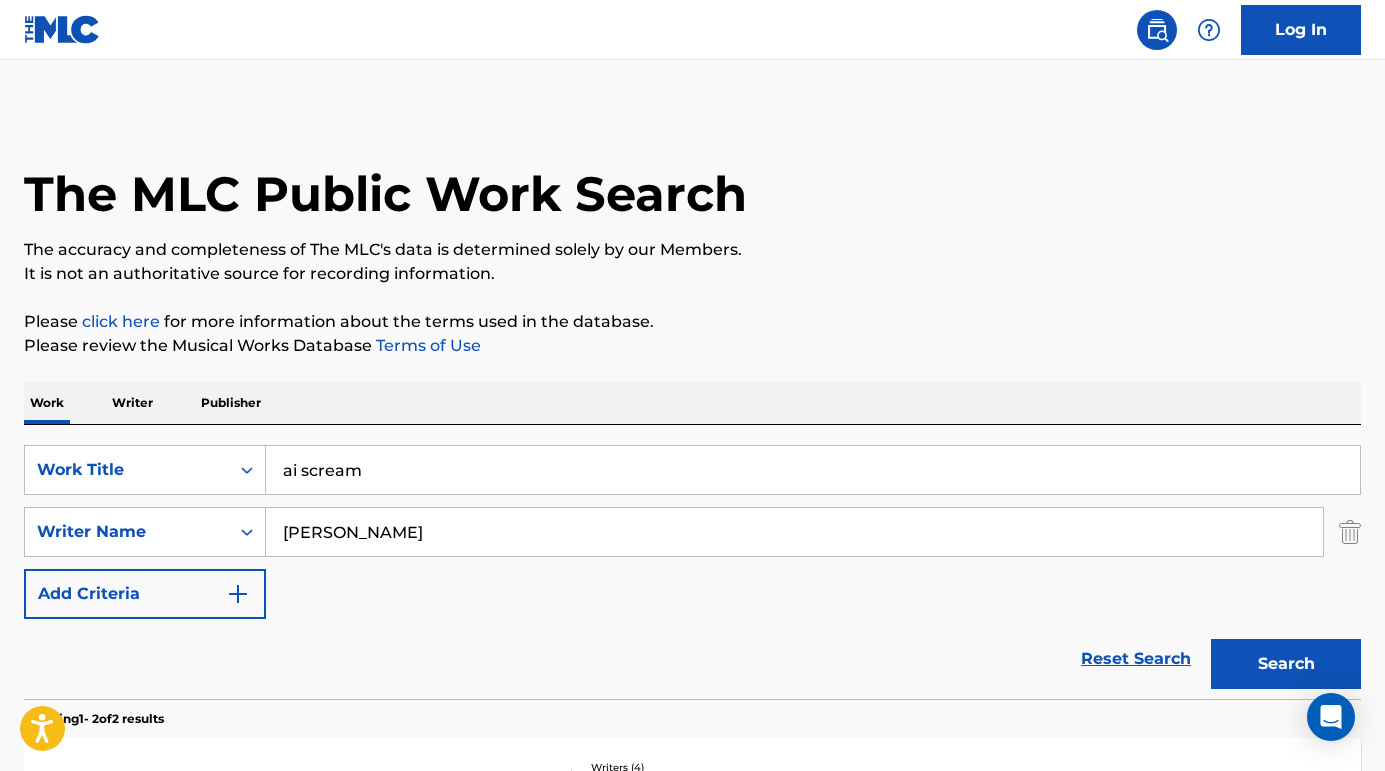 click on "Search" at bounding box center (1286, 664) 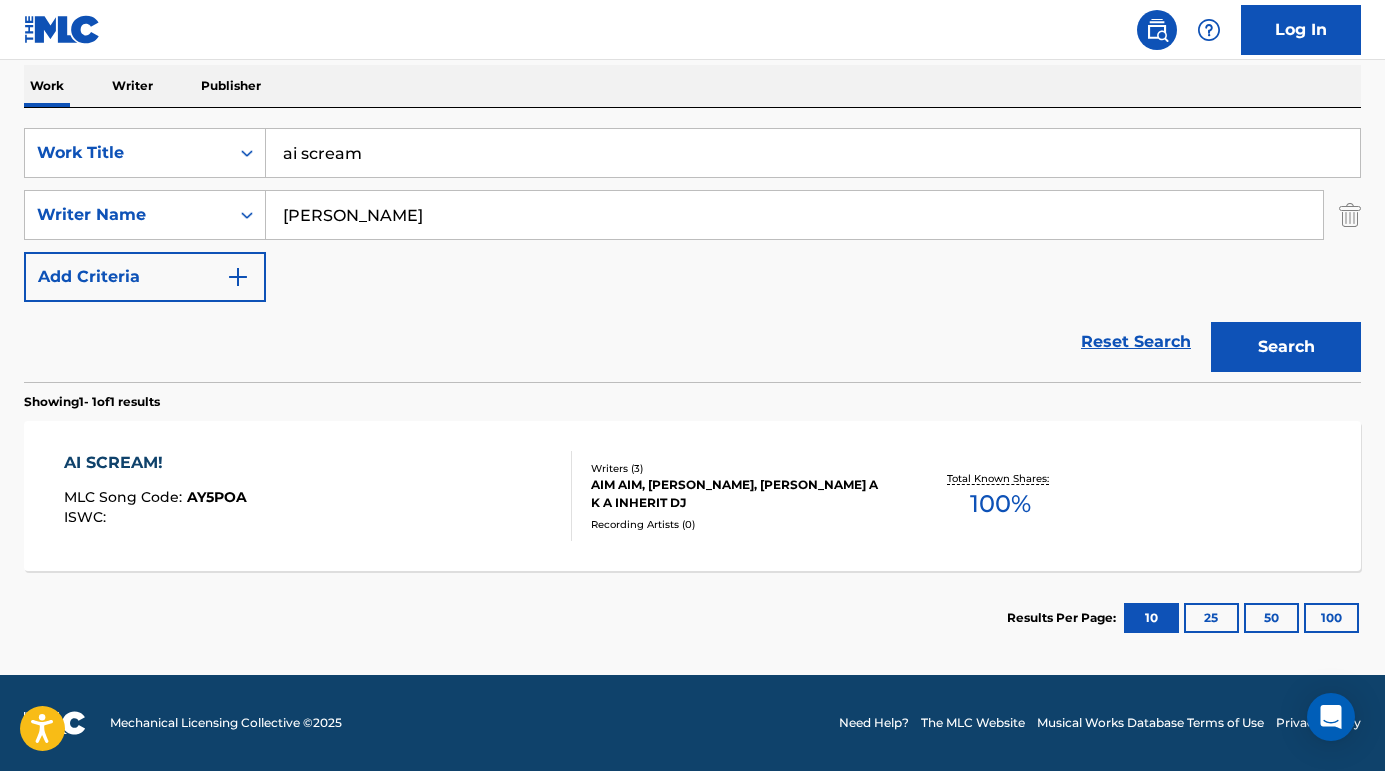 scroll, scrollTop: 317, scrollLeft: 0, axis: vertical 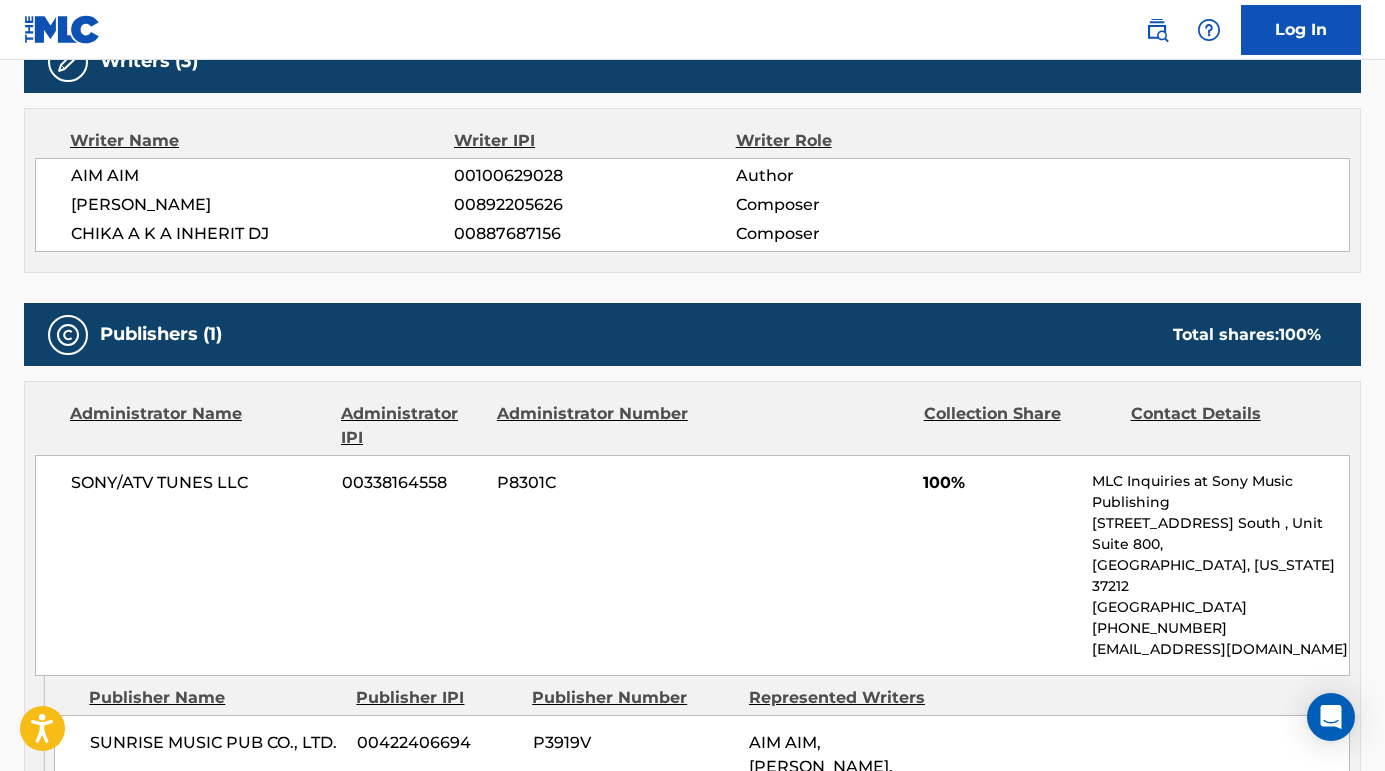 click on "AIM AIM" at bounding box center (262, 176) 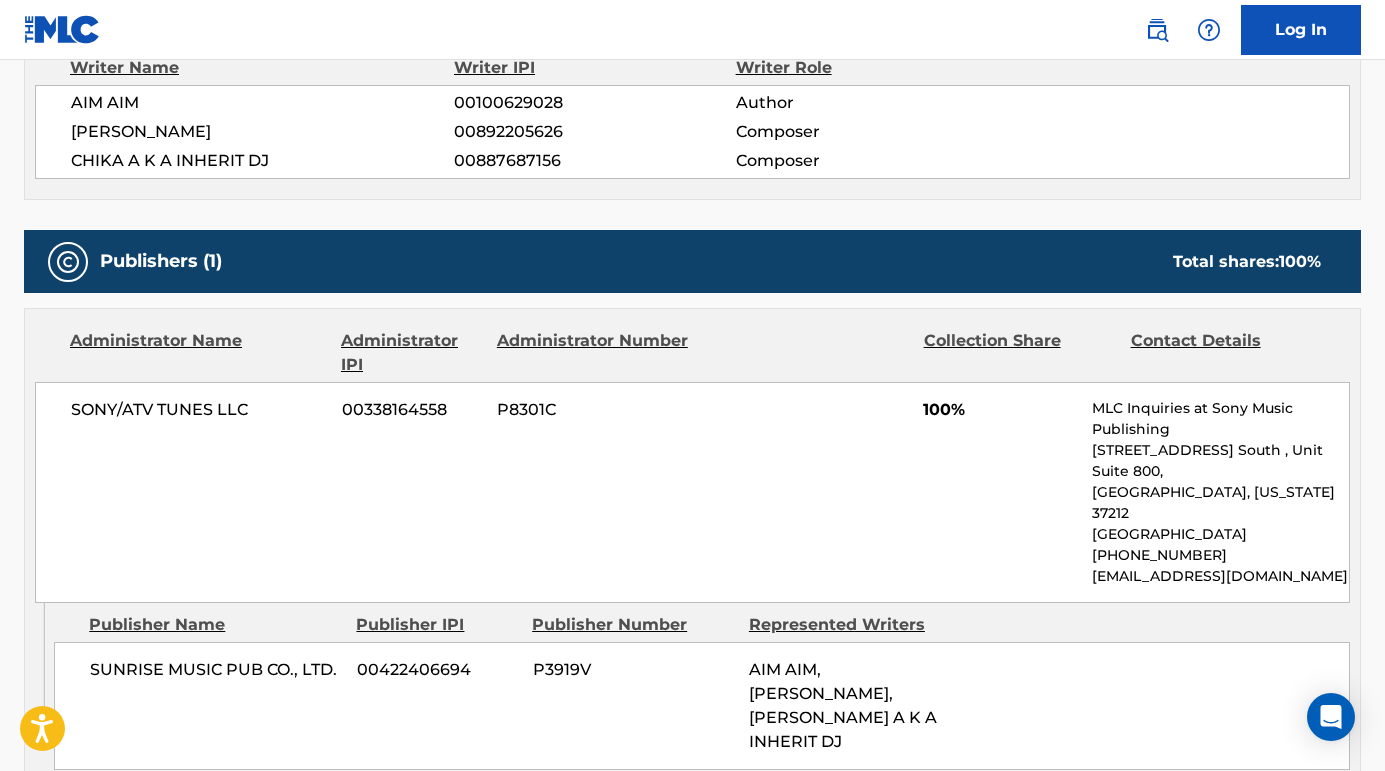 scroll, scrollTop: 785, scrollLeft: 0, axis: vertical 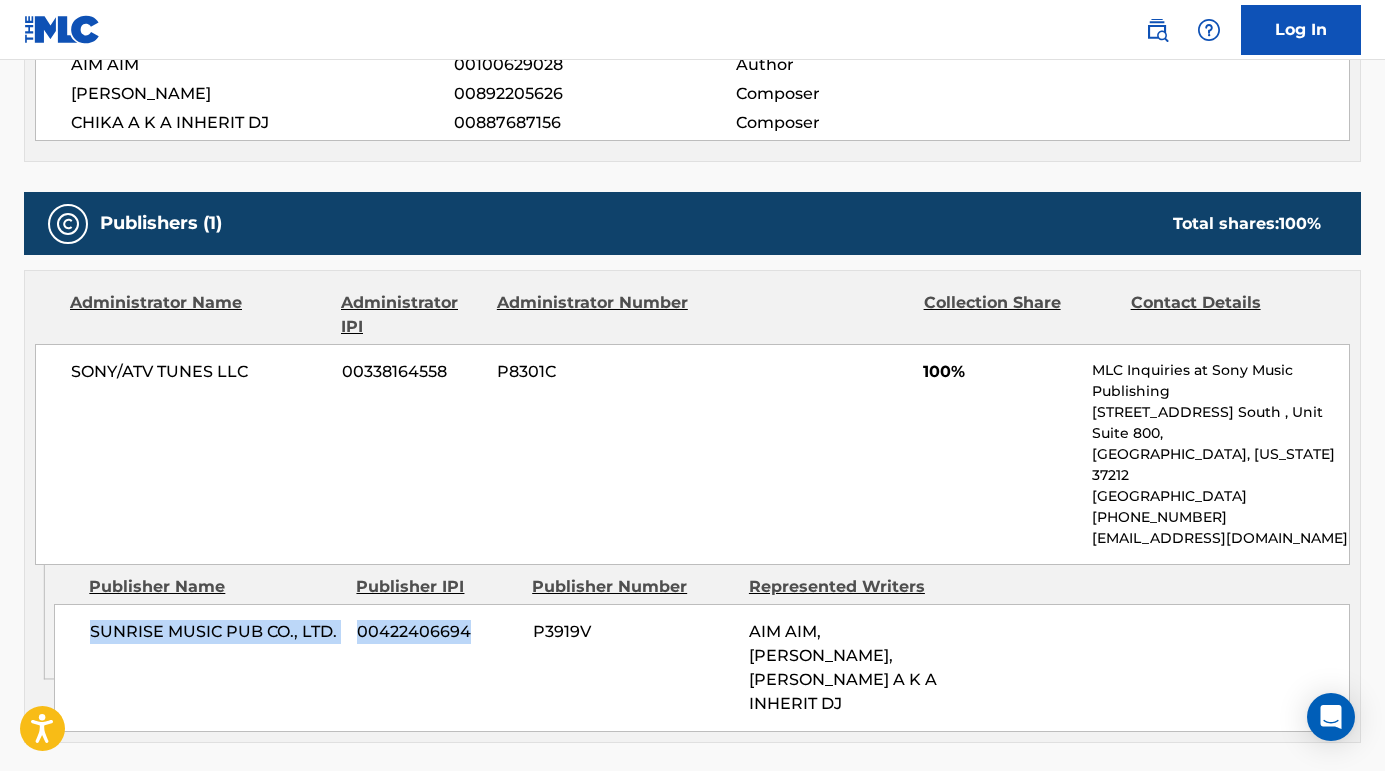 drag, startPoint x: 91, startPoint y: 611, endPoint x: 364, endPoint y: 619, distance: 273.1172 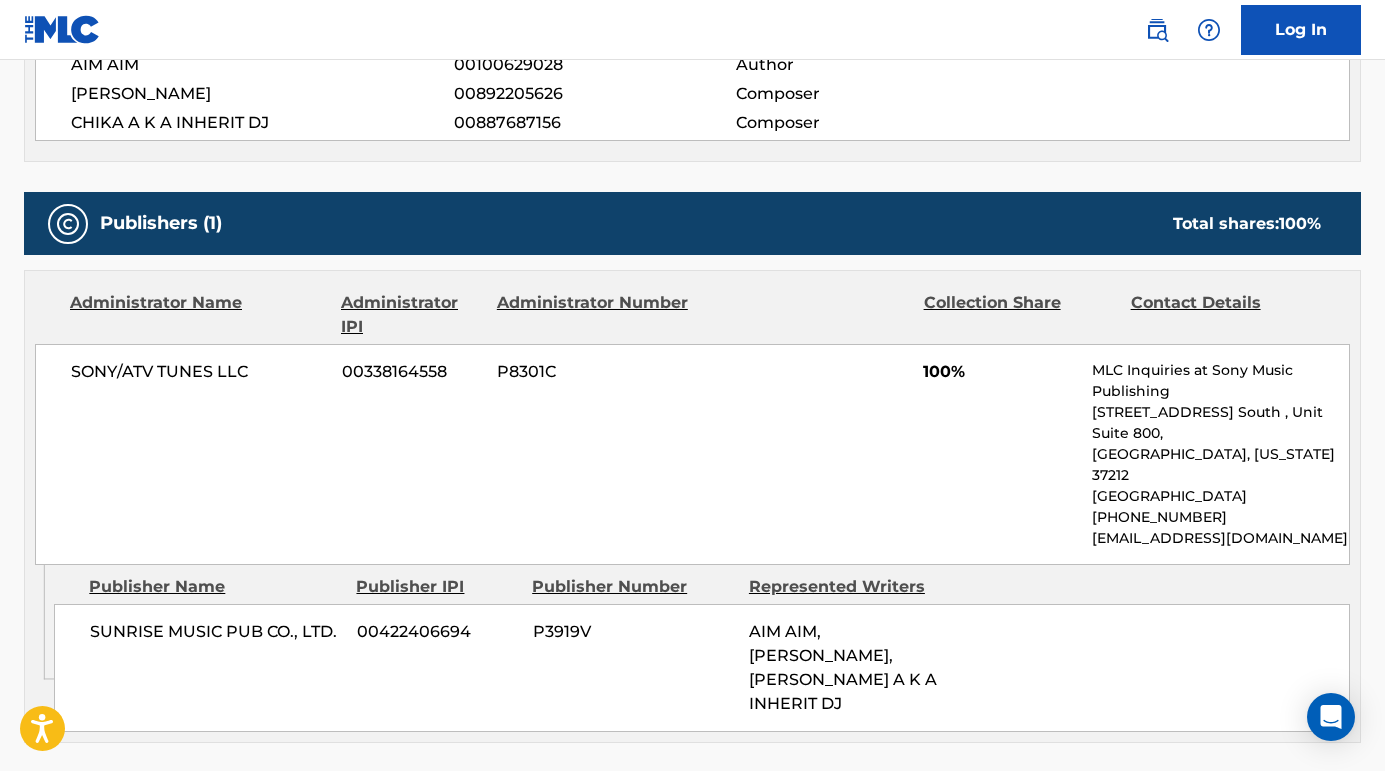 click on "SUNRISE MUSIC PUB CO., LTD. 00422406694 P3919V AIM AIM, [PERSON_NAME], [PERSON_NAME] A K A INHERIT DJ" at bounding box center [702, 668] 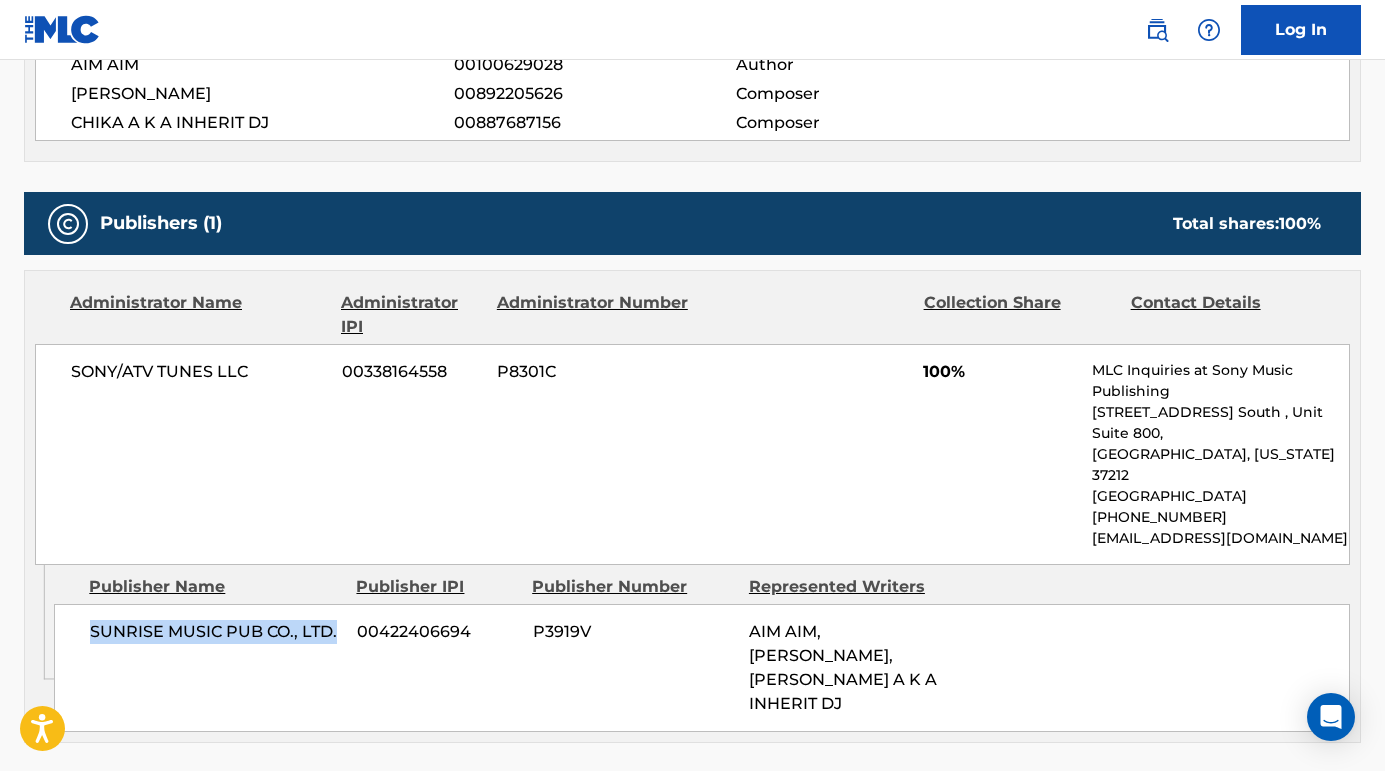 drag, startPoint x: 342, startPoint y: 612, endPoint x: 69, endPoint y: 611, distance: 273.00183 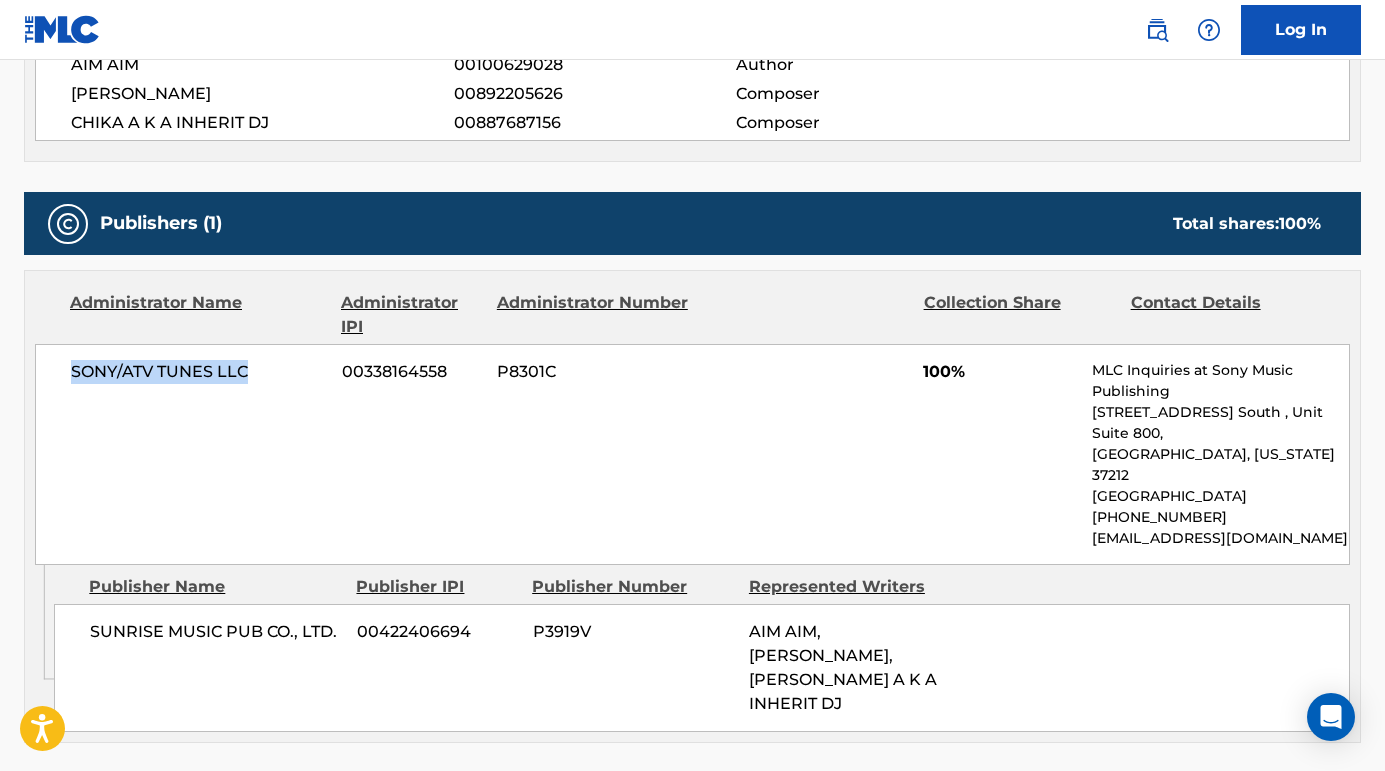 drag, startPoint x: 265, startPoint y: 373, endPoint x: 68, endPoint y: 367, distance: 197.09135 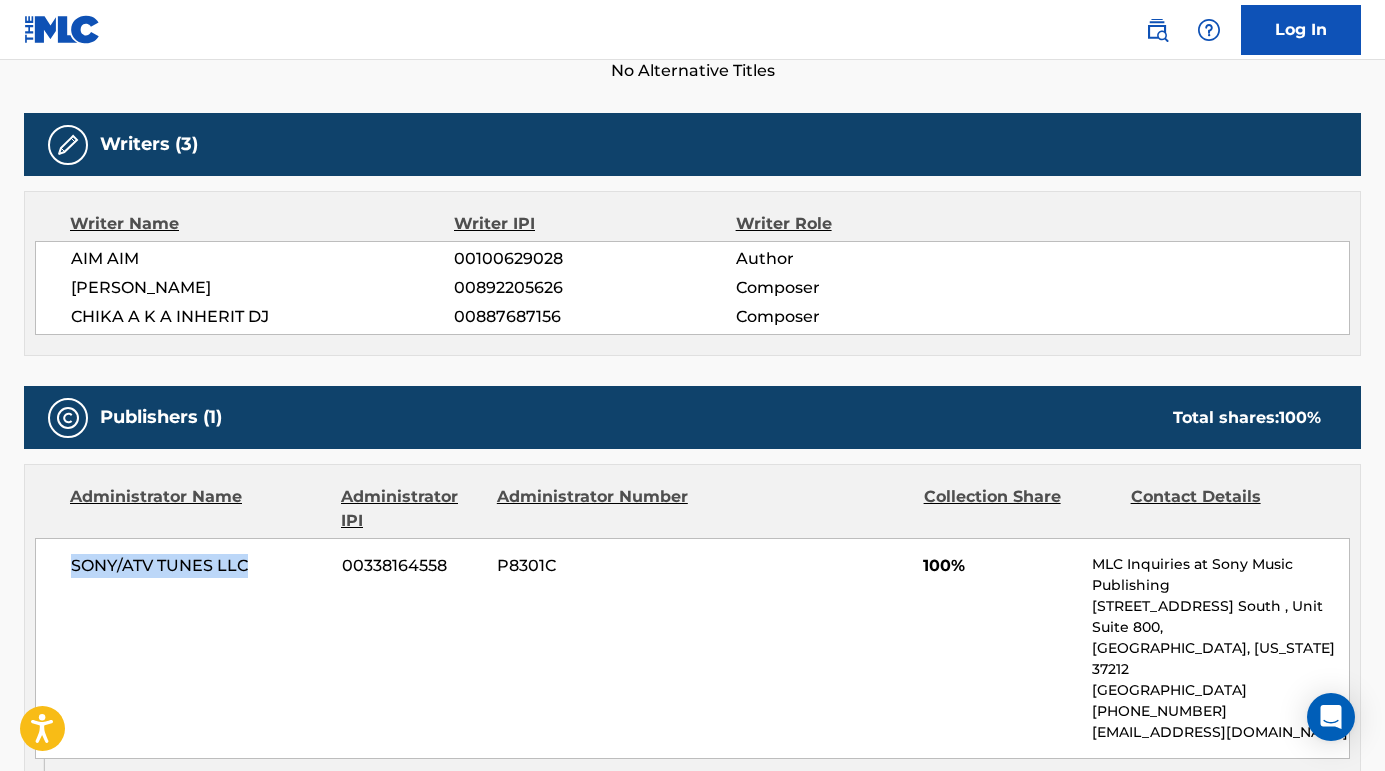 scroll, scrollTop: 0, scrollLeft: 0, axis: both 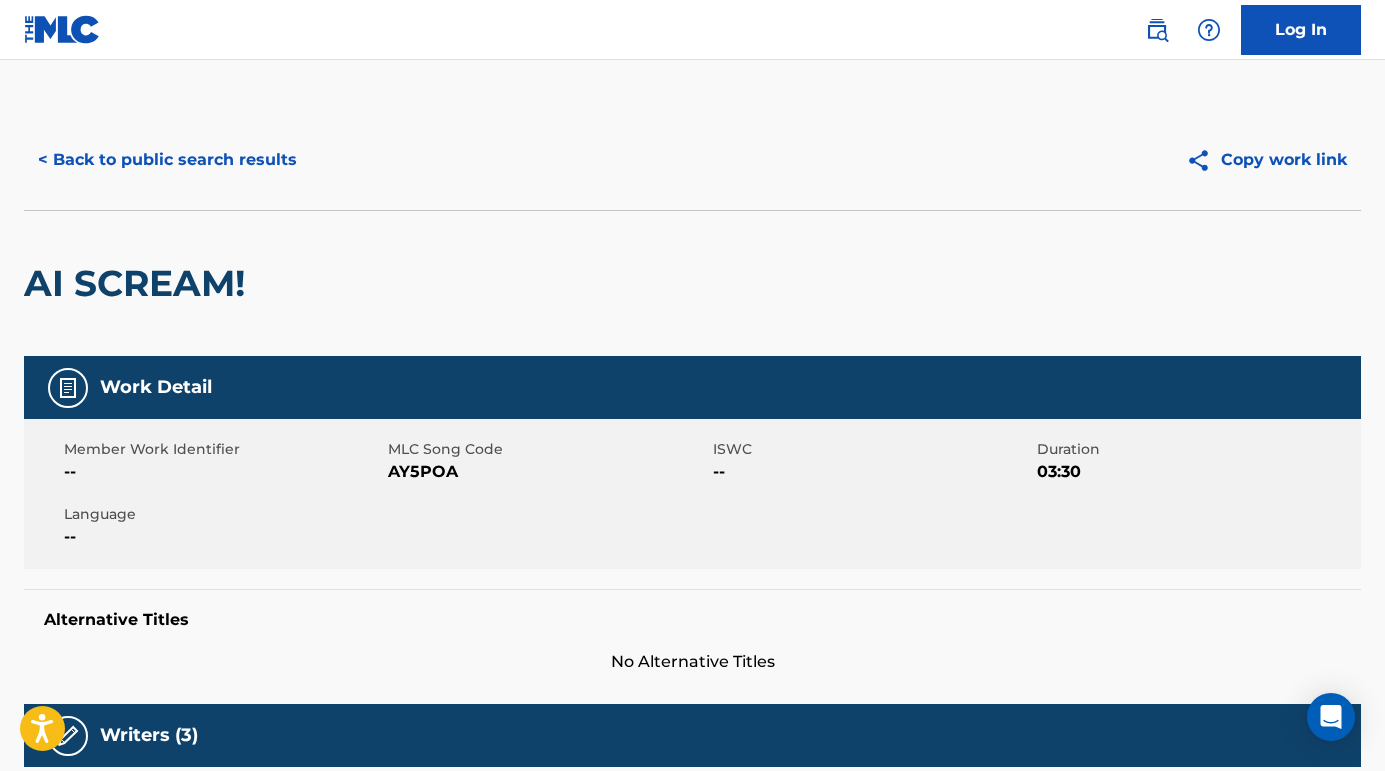 click on "< Back to public search results" at bounding box center [167, 160] 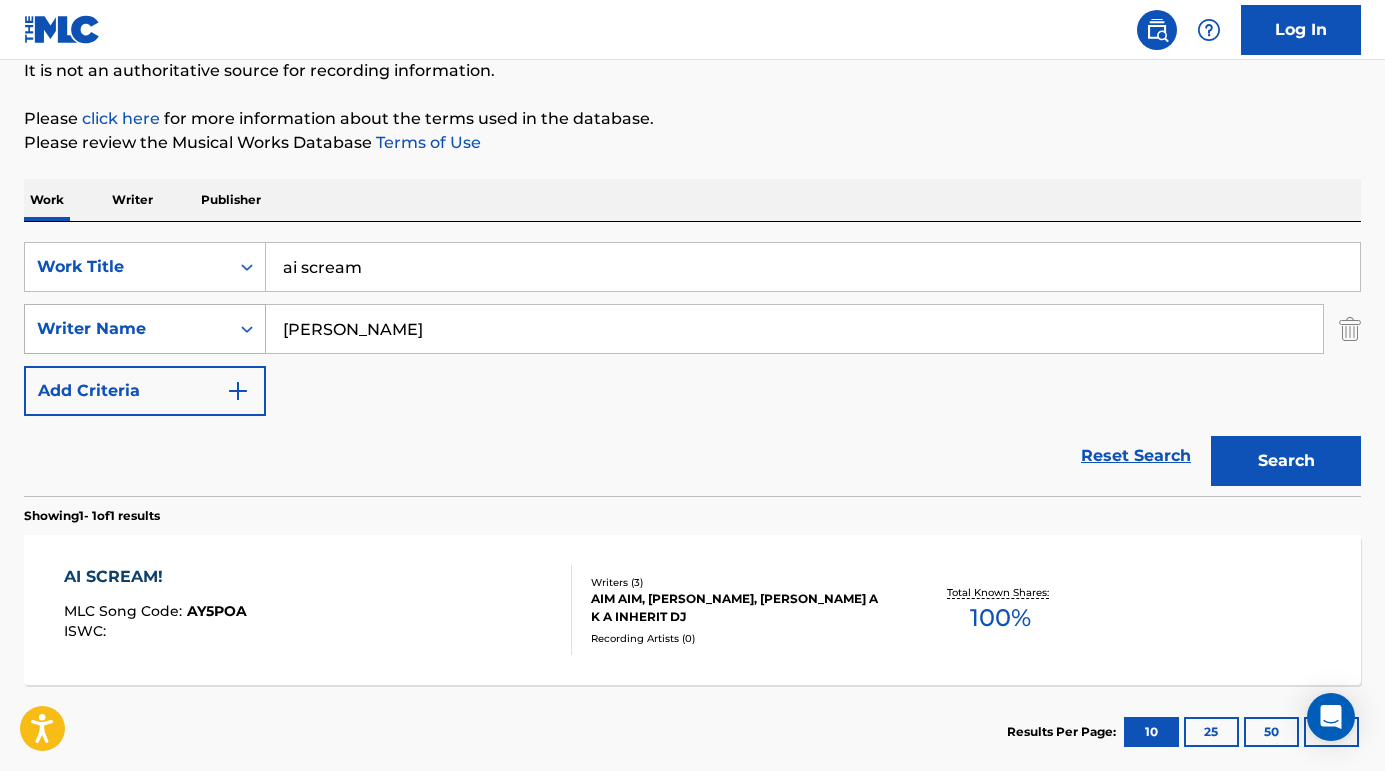 drag, startPoint x: 453, startPoint y: 332, endPoint x: 240, endPoint y: 323, distance: 213.19006 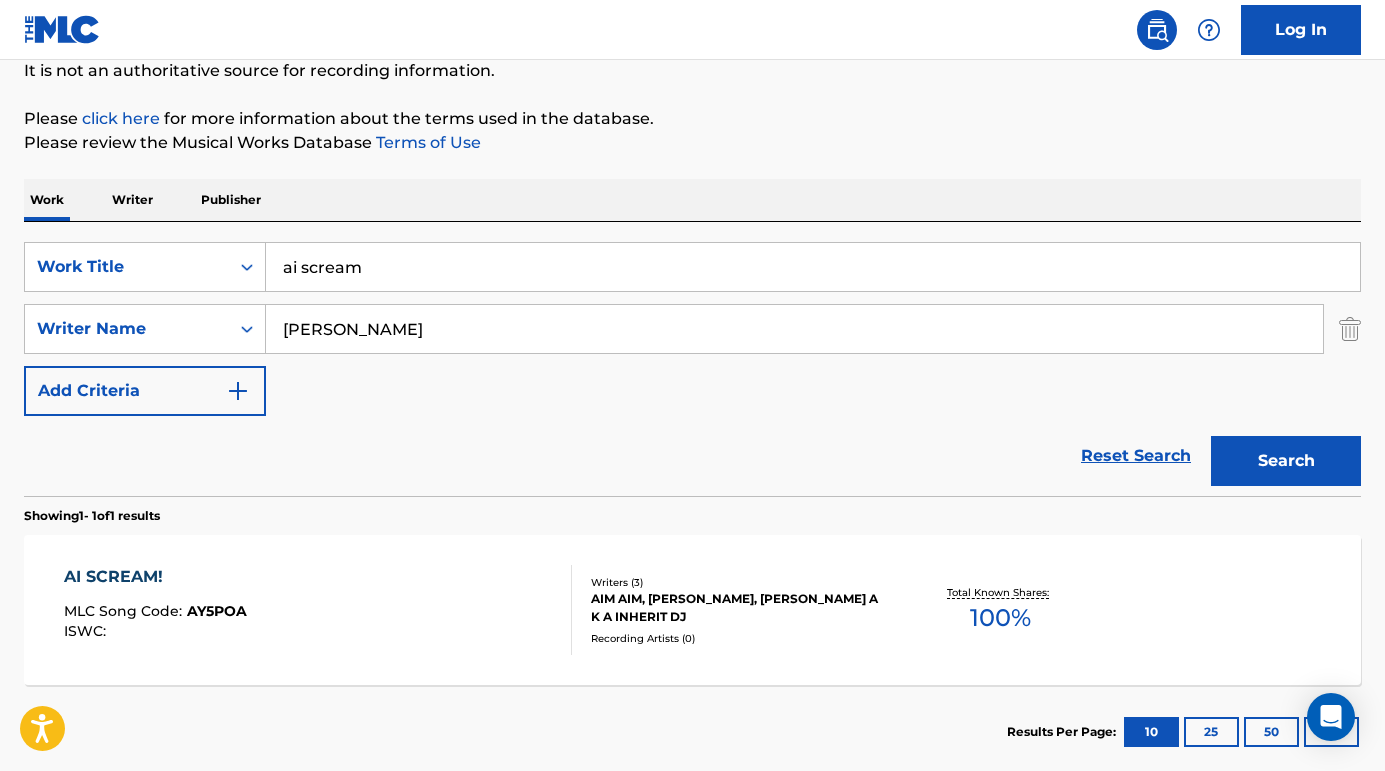 type on "[PERSON_NAME]" 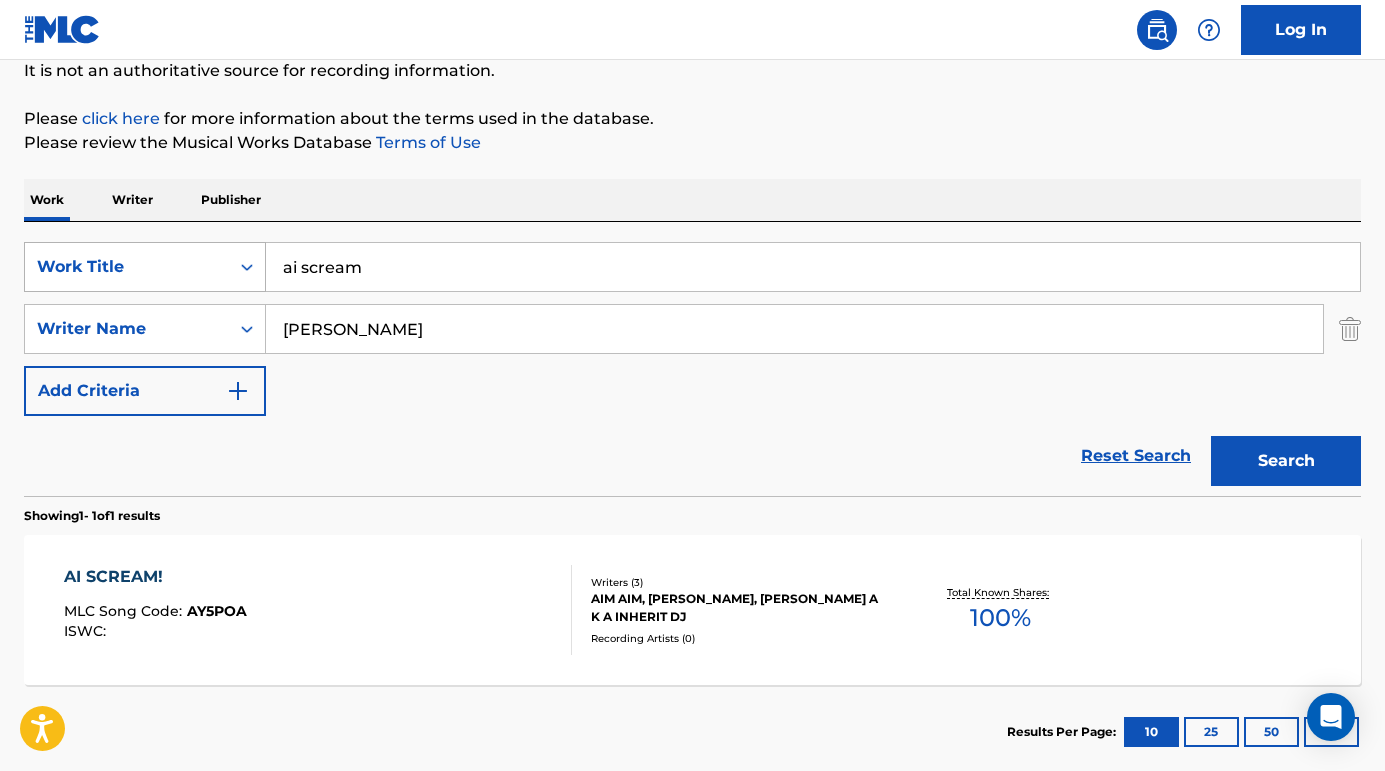 drag, startPoint x: 377, startPoint y: 265, endPoint x: 226, endPoint y: 261, distance: 151.05296 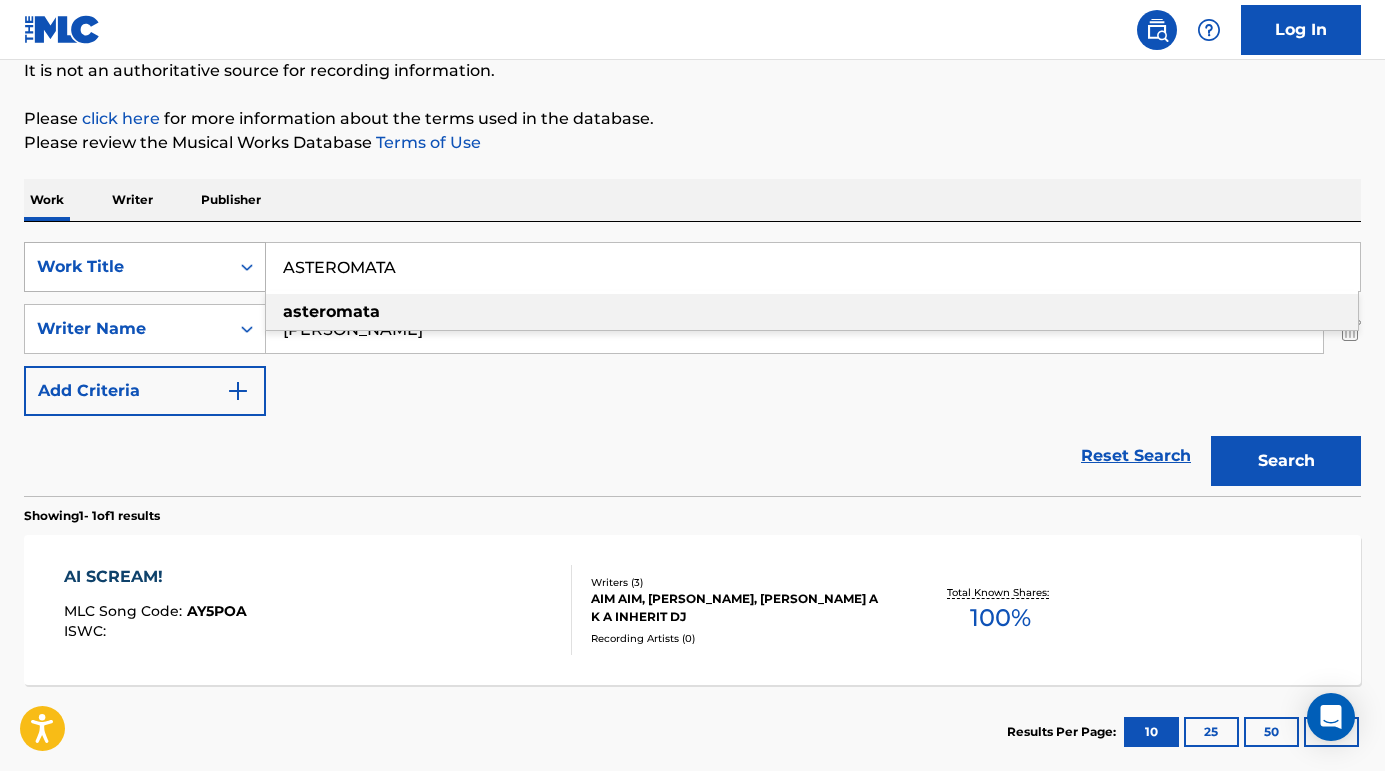 type on "asteromata" 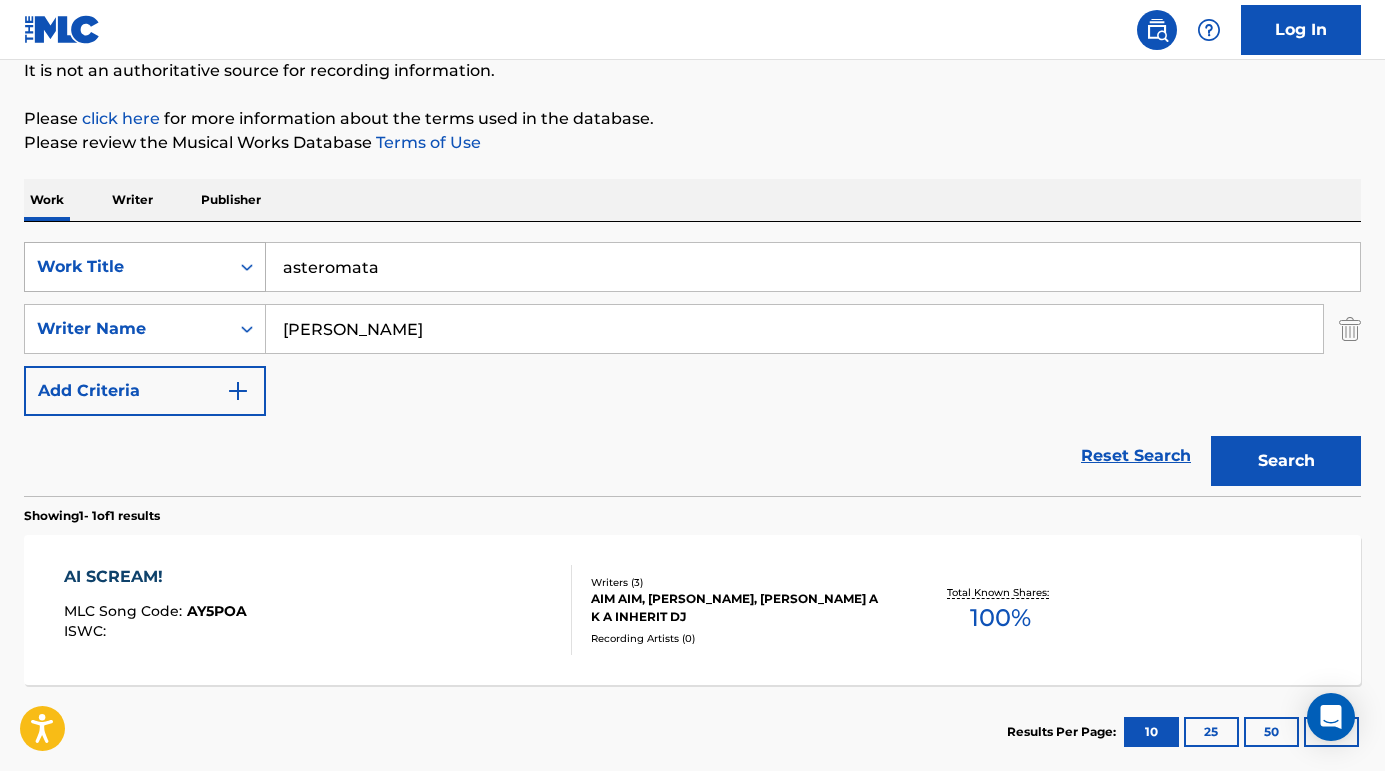 click on "Search" at bounding box center (1286, 461) 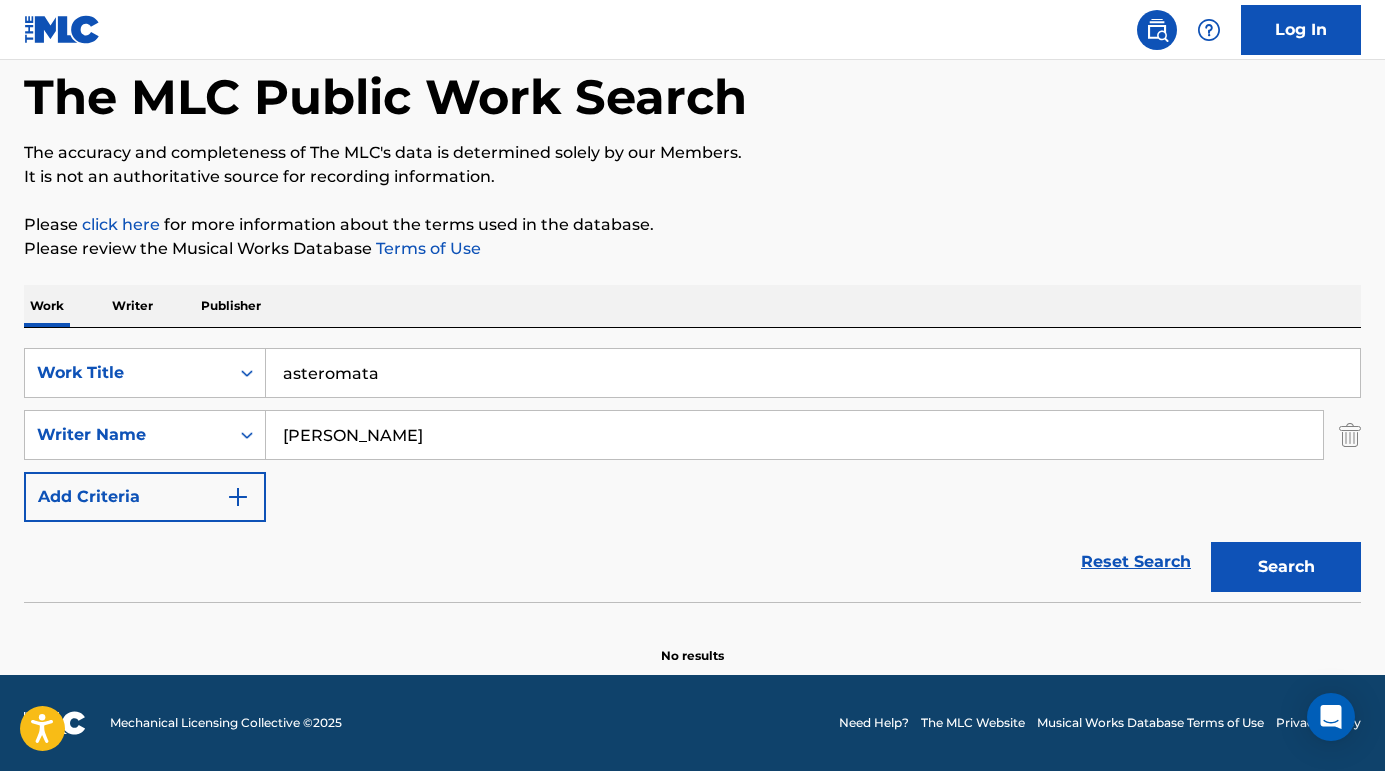 scroll, scrollTop: 97, scrollLeft: 0, axis: vertical 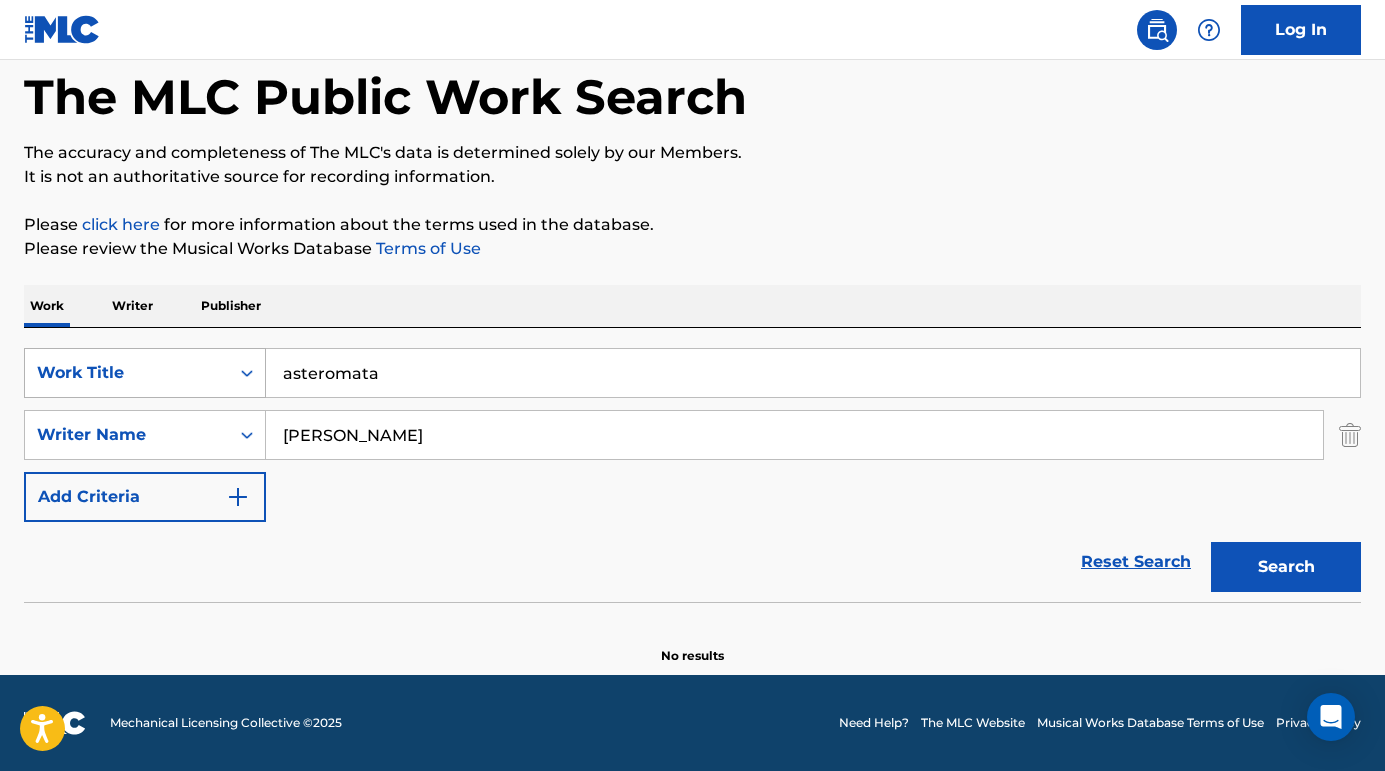 drag, startPoint x: 404, startPoint y: 371, endPoint x: 229, endPoint y: 370, distance: 175.00285 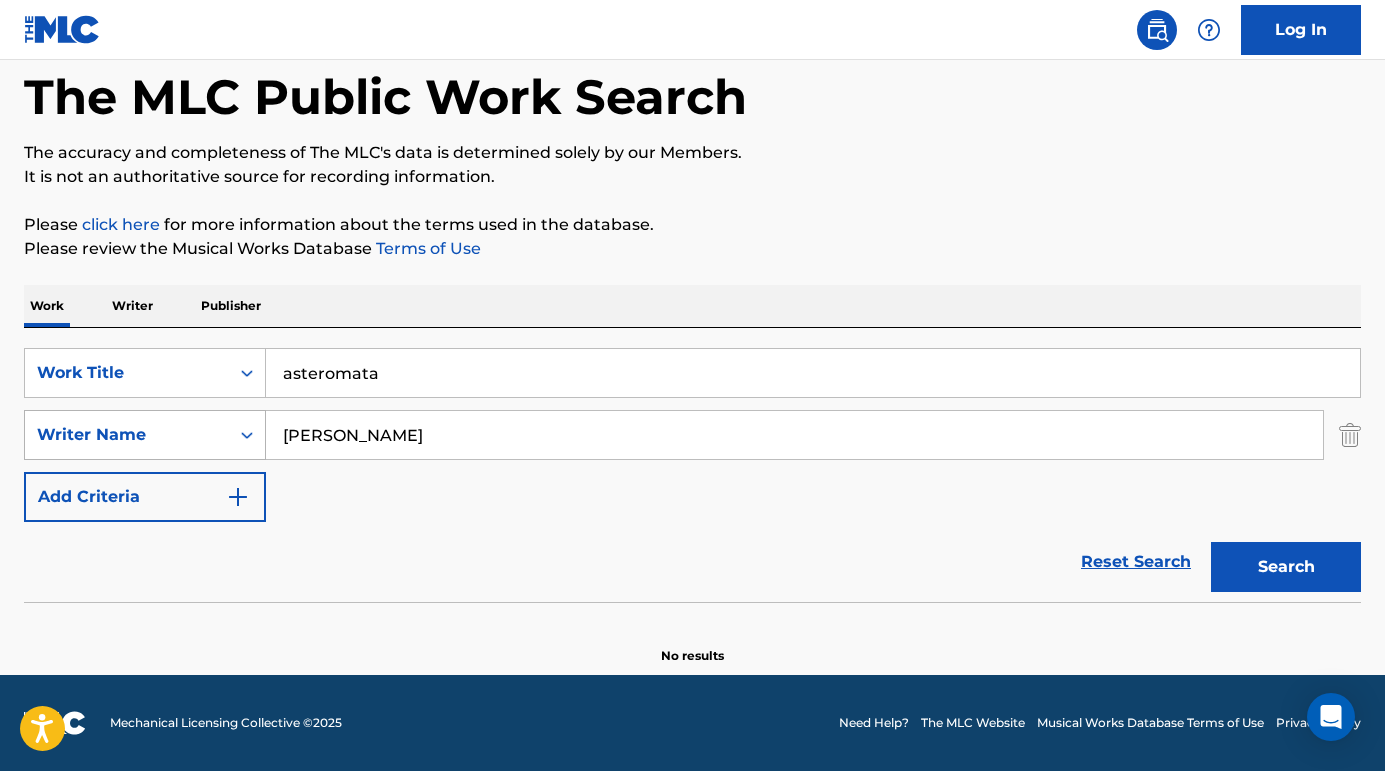 drag, startPoint x: 443, startPoint y: 437, endPoint x: 182, endPoint y: 434, distance: 261.01724 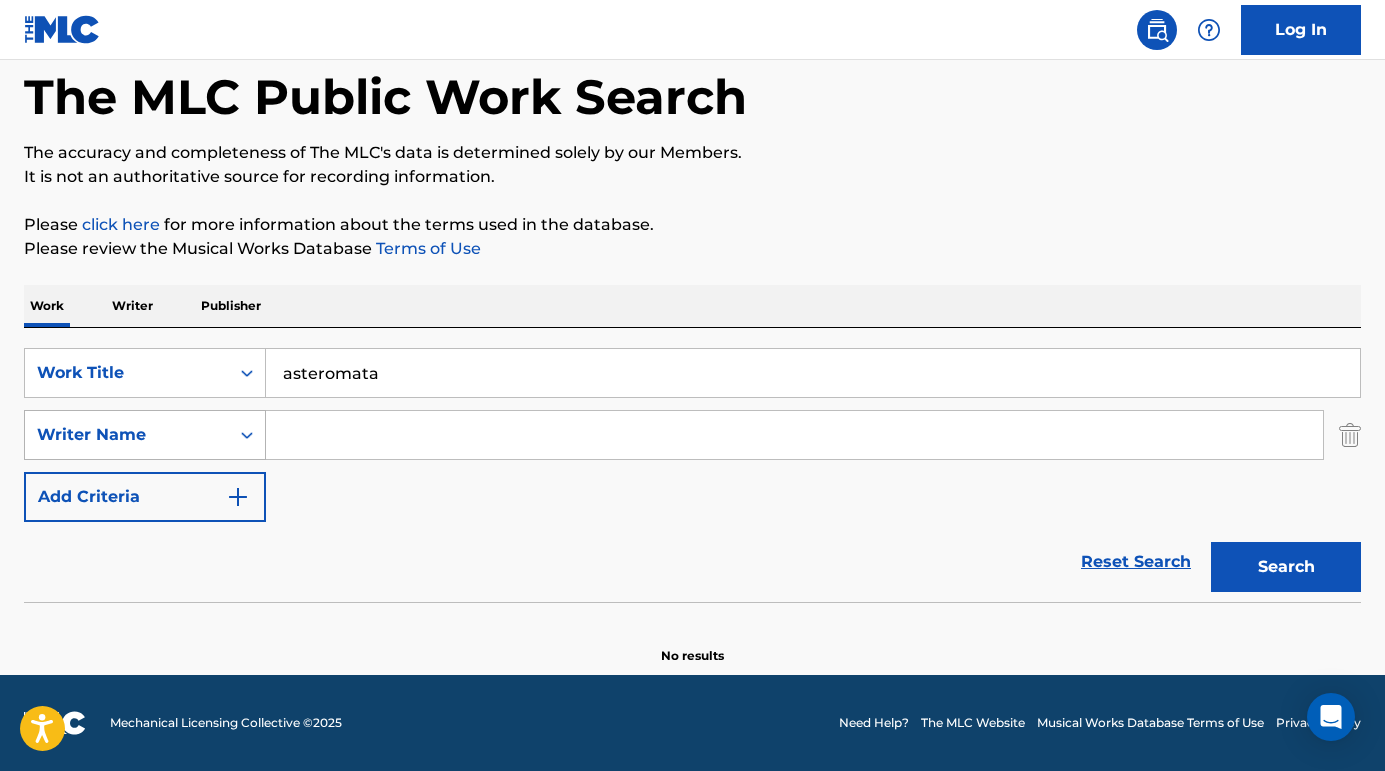 type 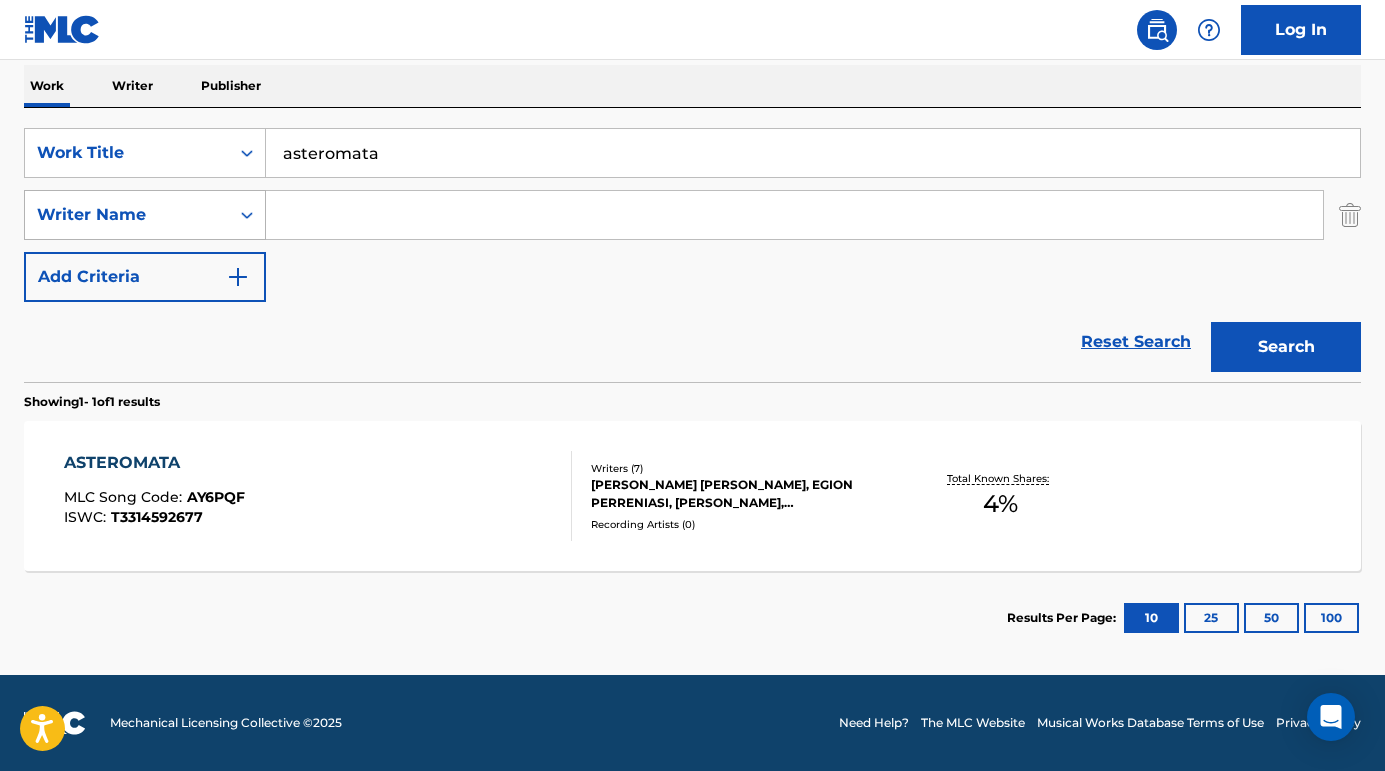 scroll, scrollTop: 317, scrollLeft: 0, axis: vertical 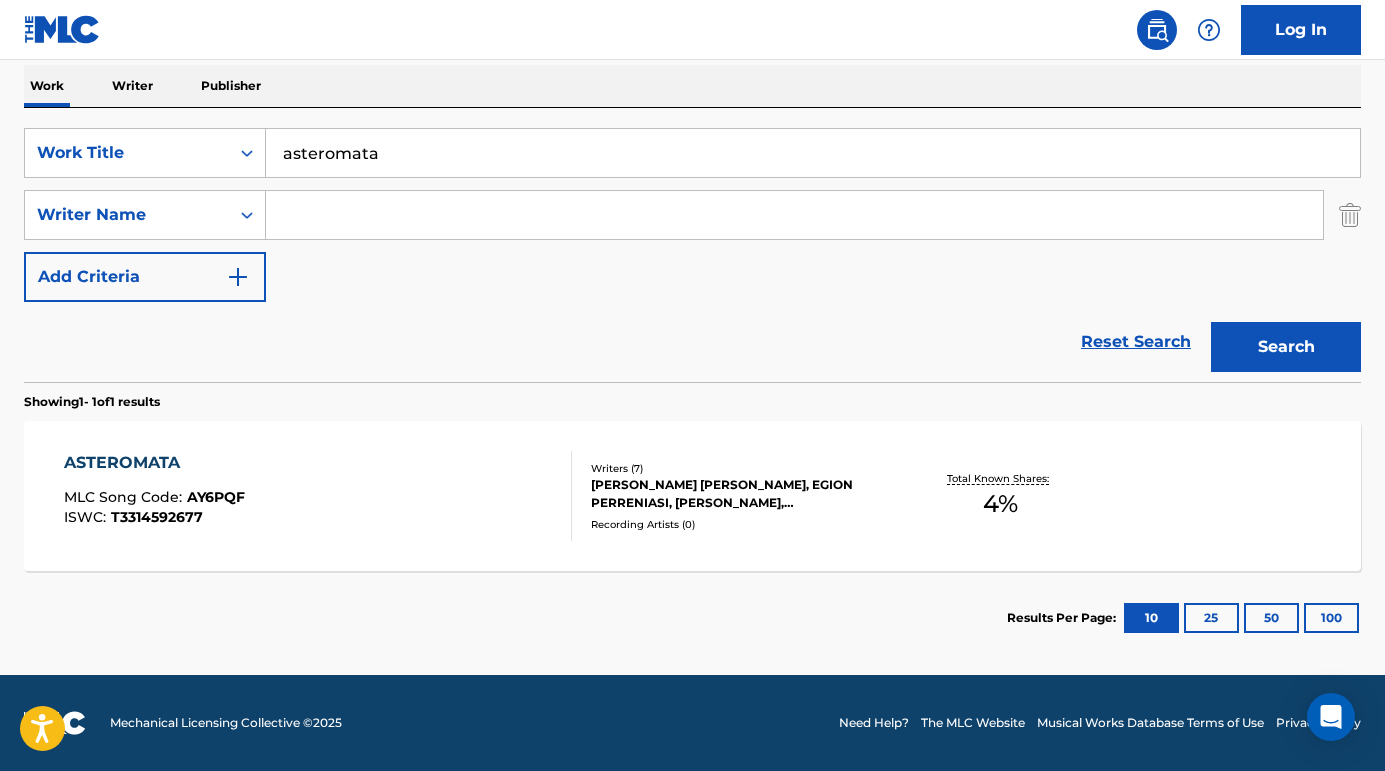 click on "ASTEROMATA" at bounding box center [154, 463] 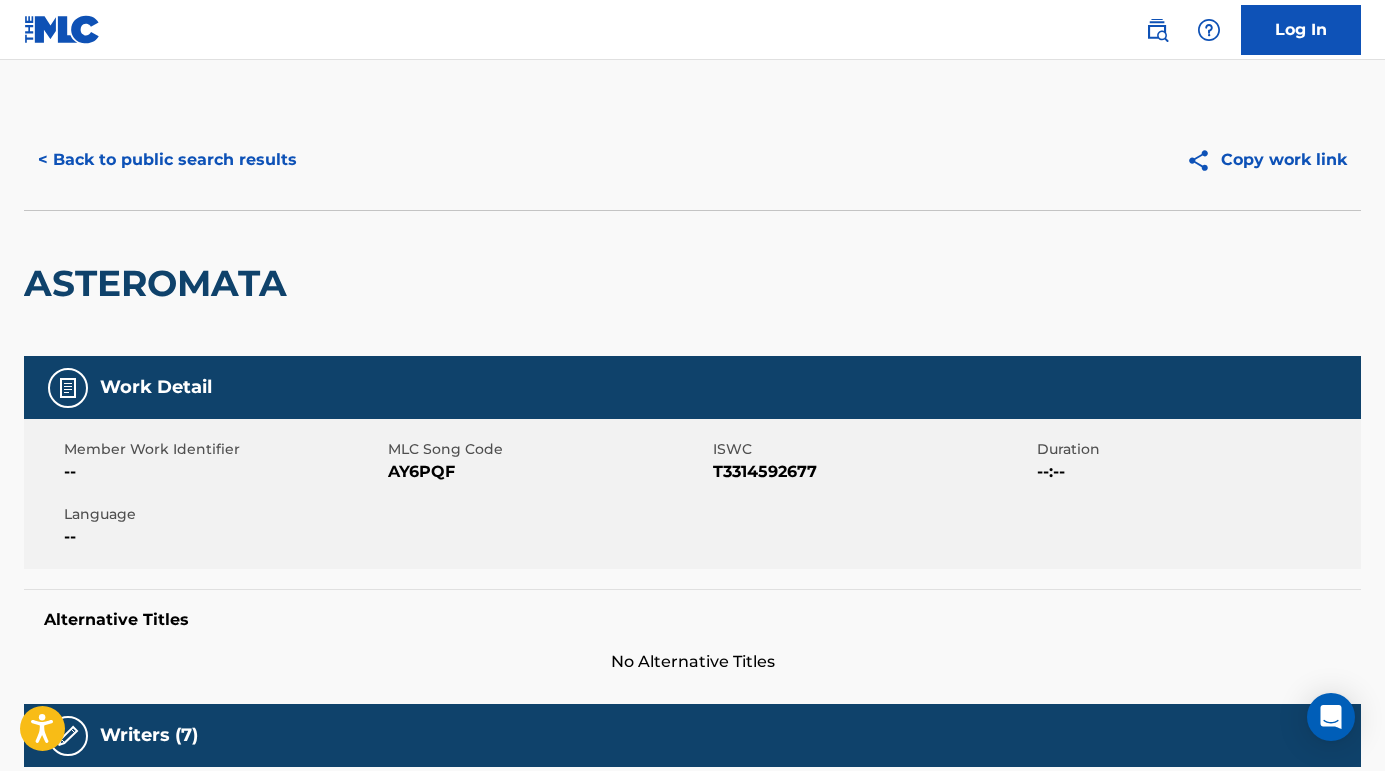 scroll, scrollTop: 0, scrollLeft: 0, axis: both 